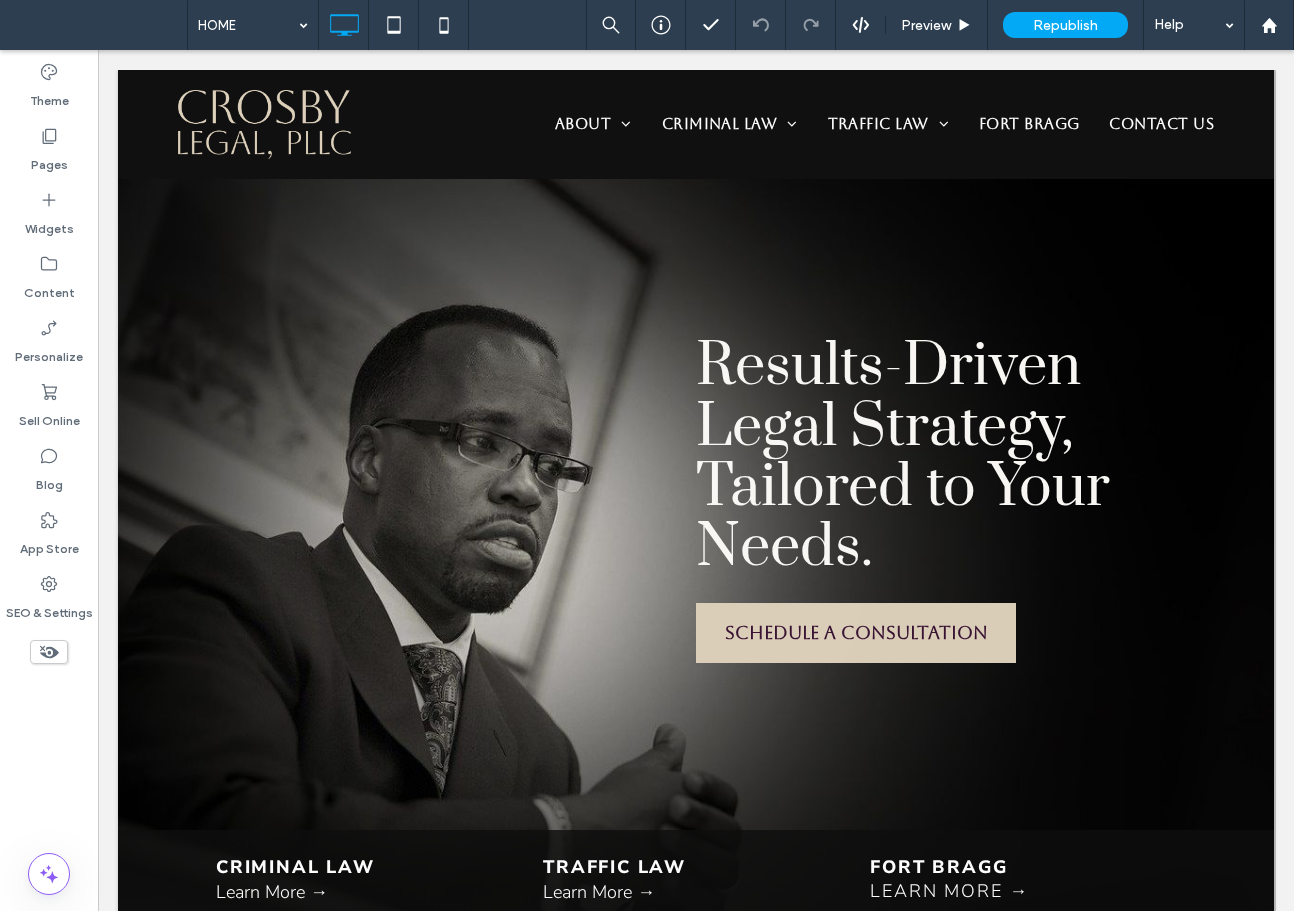 scroll, scrollTop: 1882, scrollLeft: 0, axis: vertical 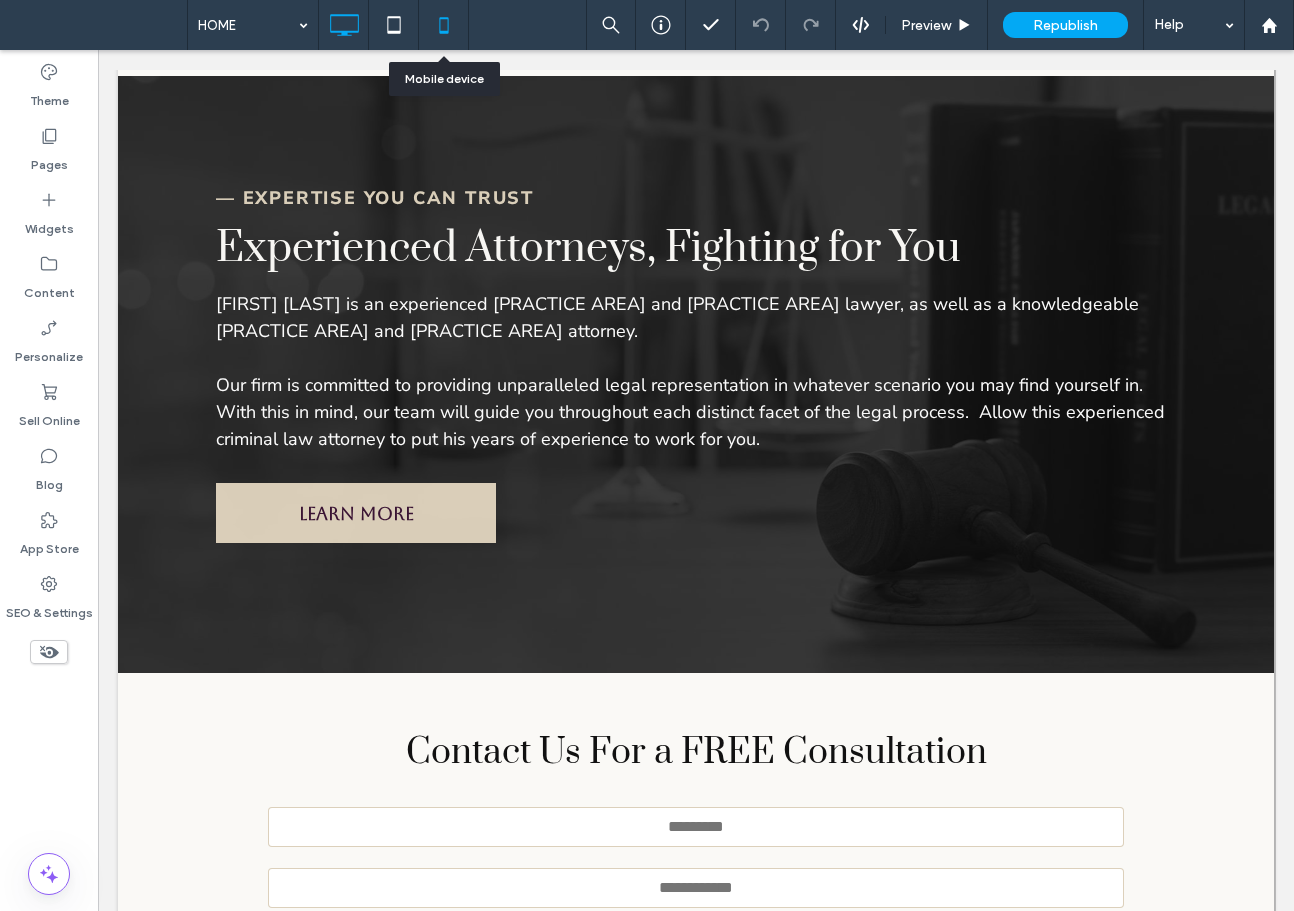 click 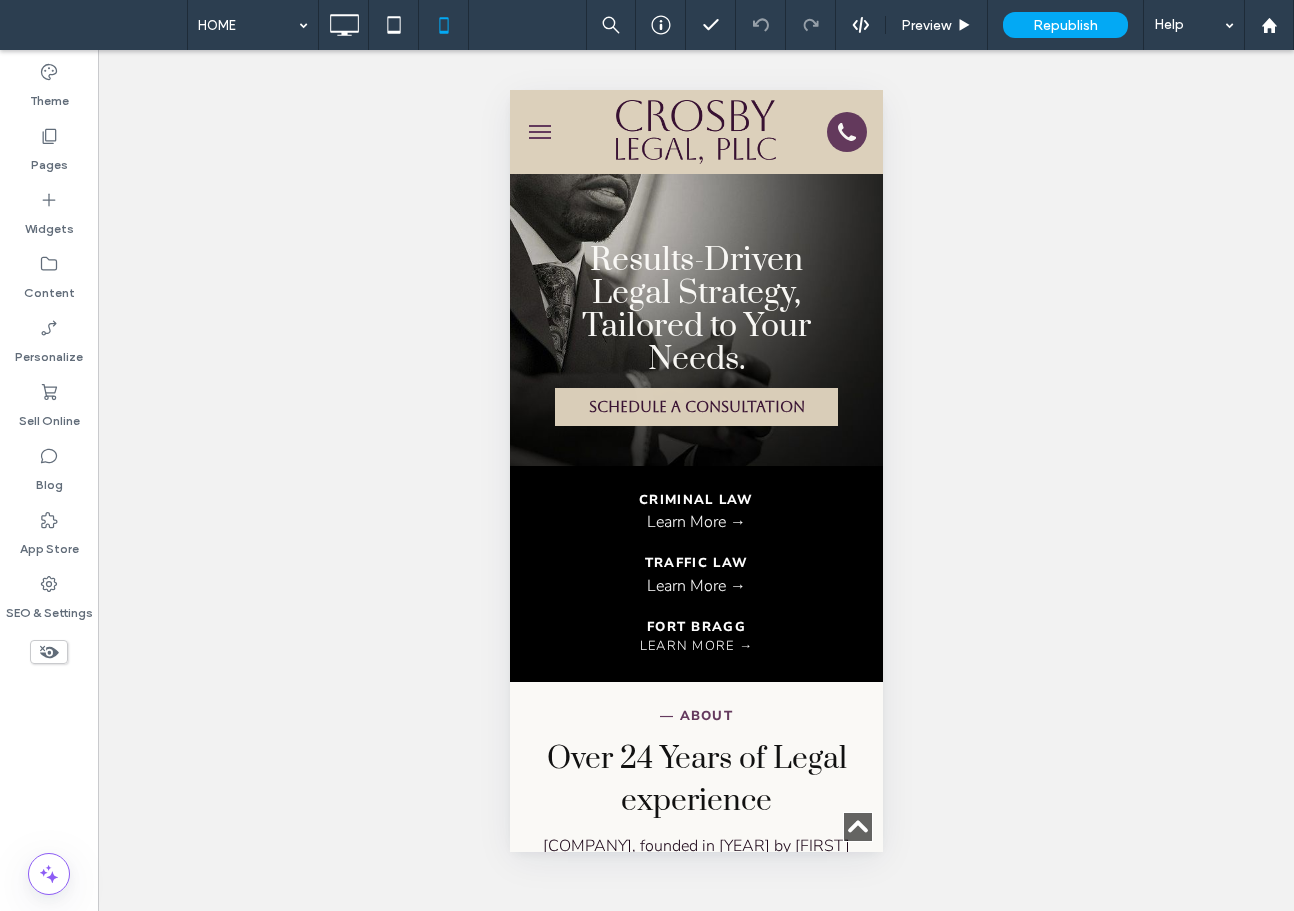 scroll, scrollTop: 0, scrollLeft: 0, axis: both 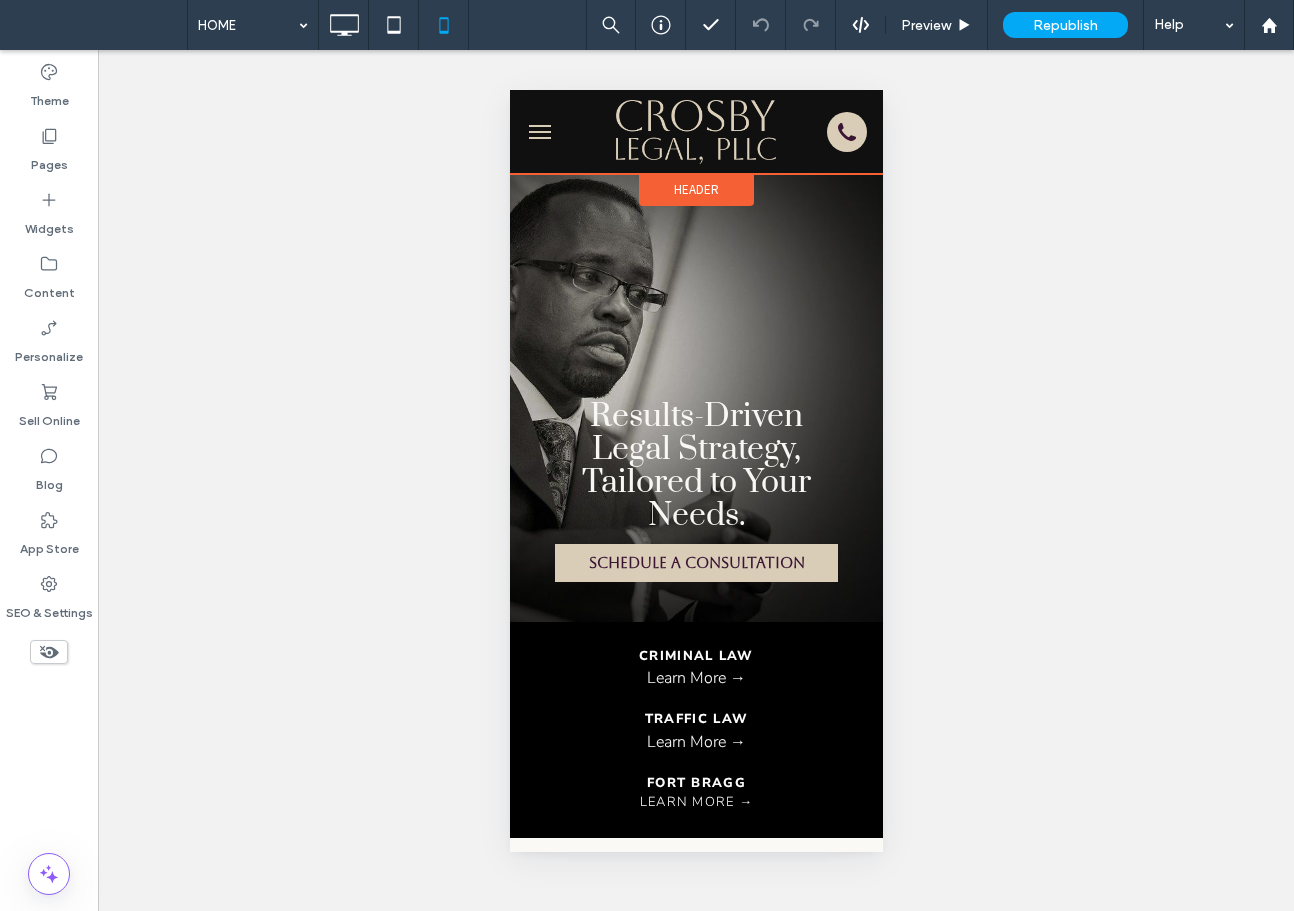 click on "Header" at bounding box center [695, 189] 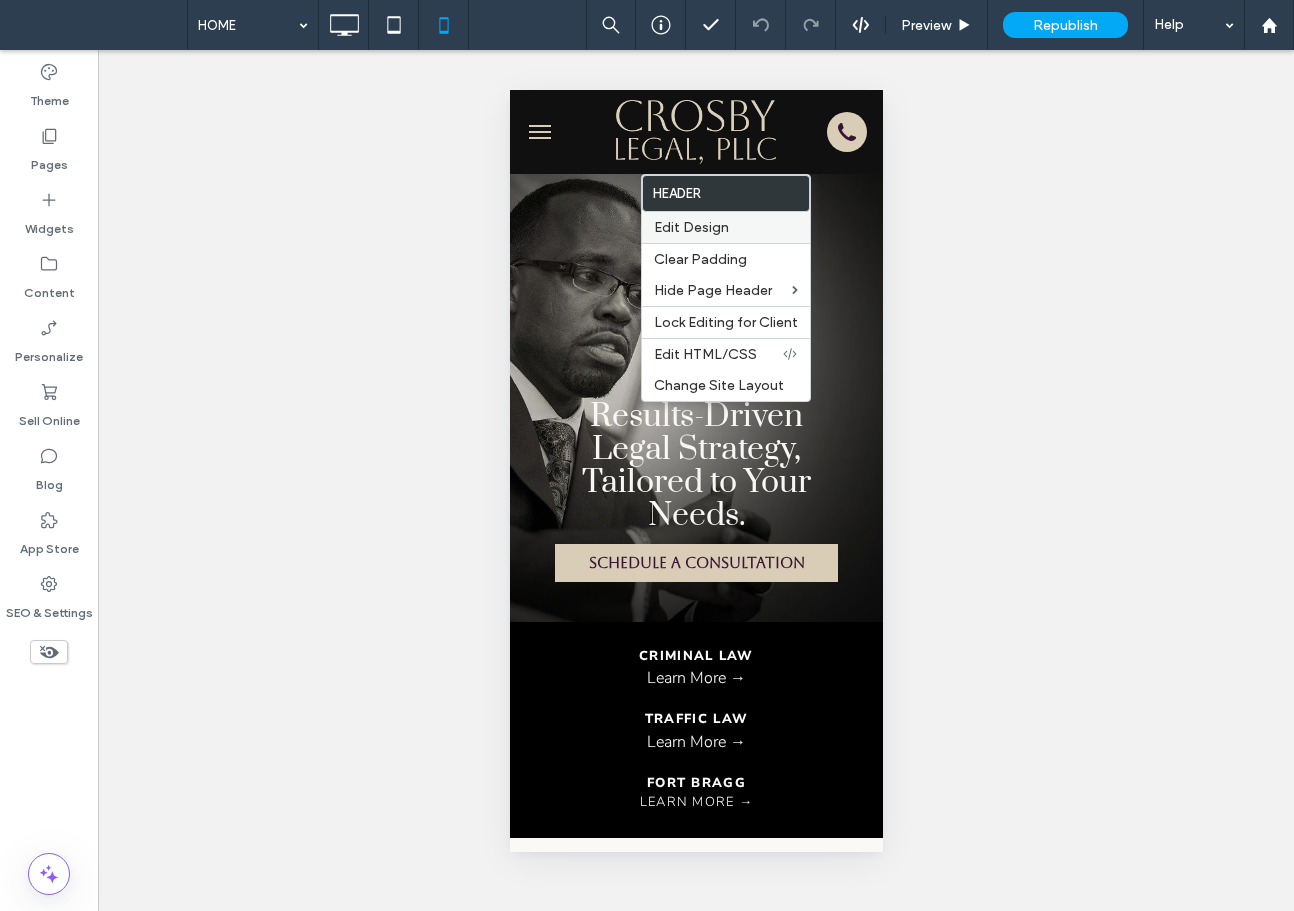 click on "Edit Design" at bounding box center [691, 227] 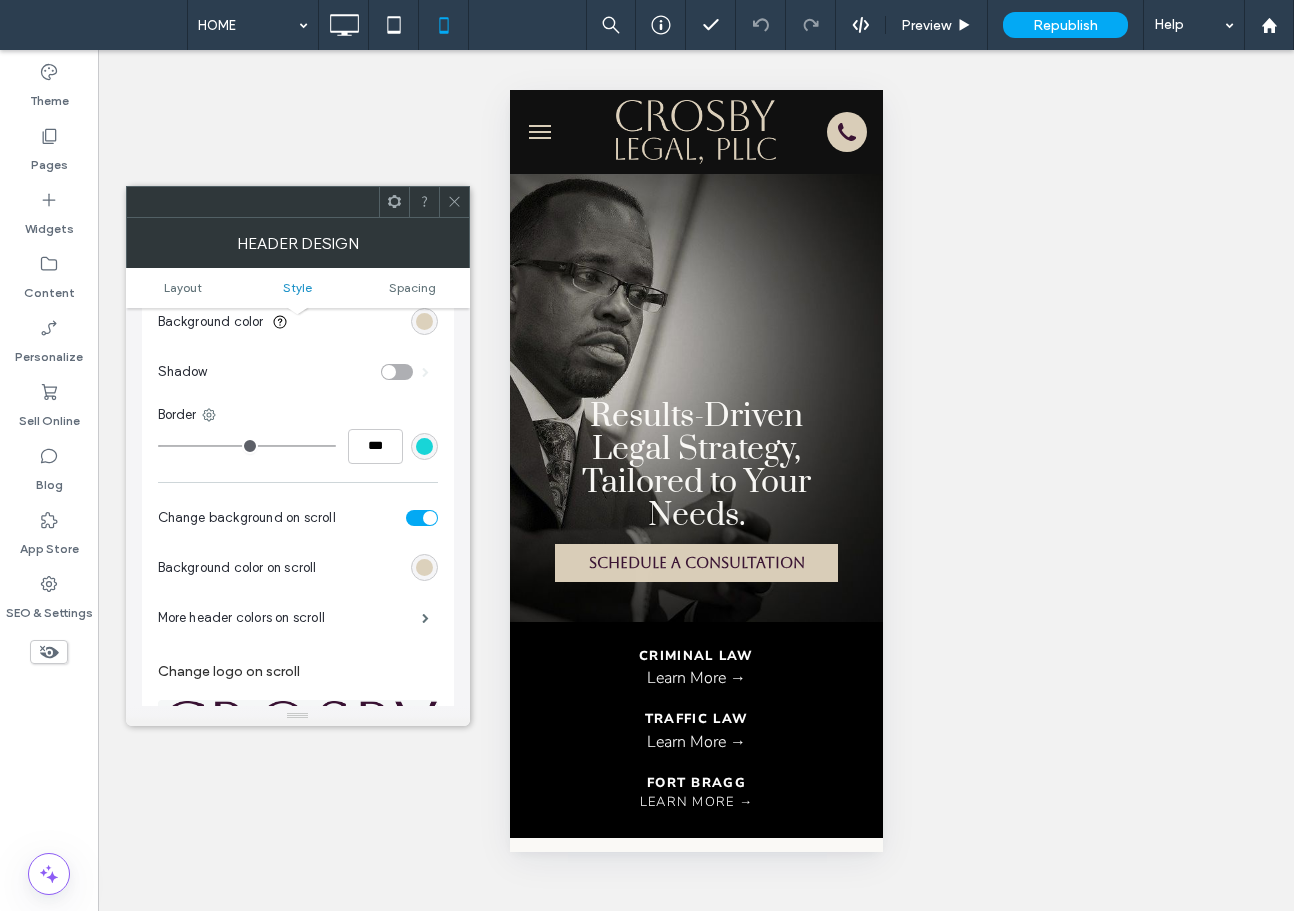 scroll, scrollTop: 449, scrollLeft: 0, axis: vertical 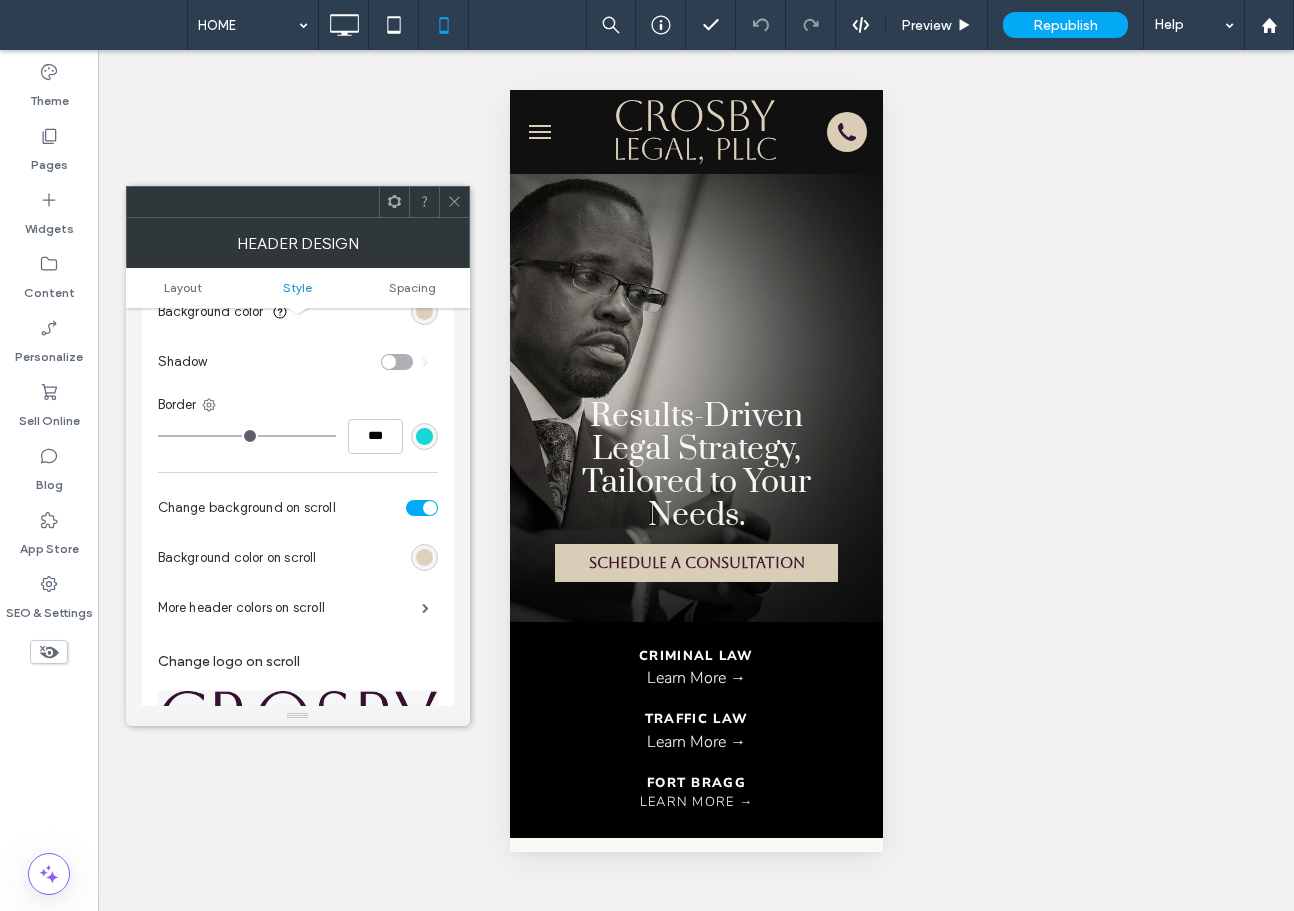 click at bounding box center [422, 508] 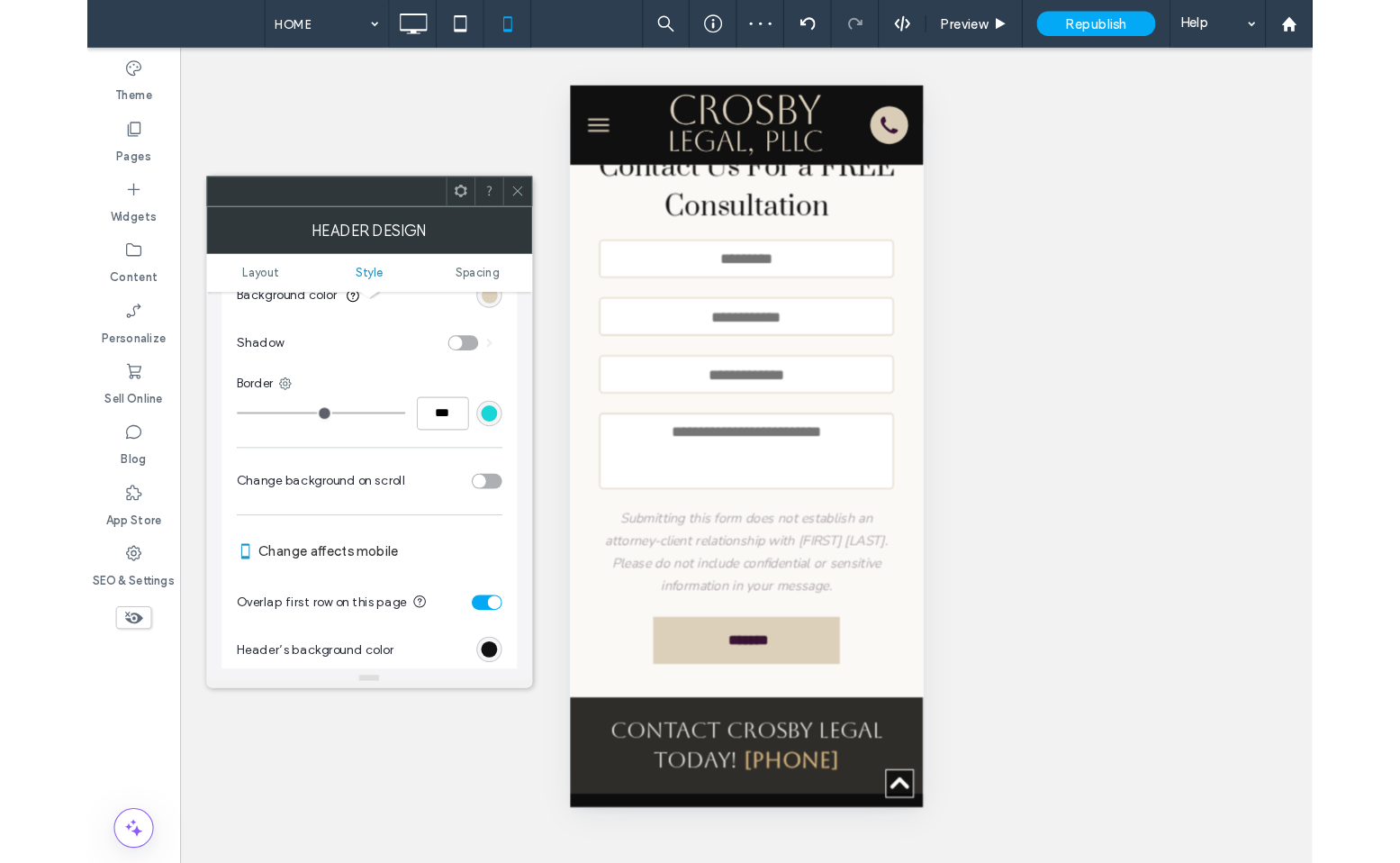 scroll, scrollTop: 4387, scrollLeft: 0, axis: vertical 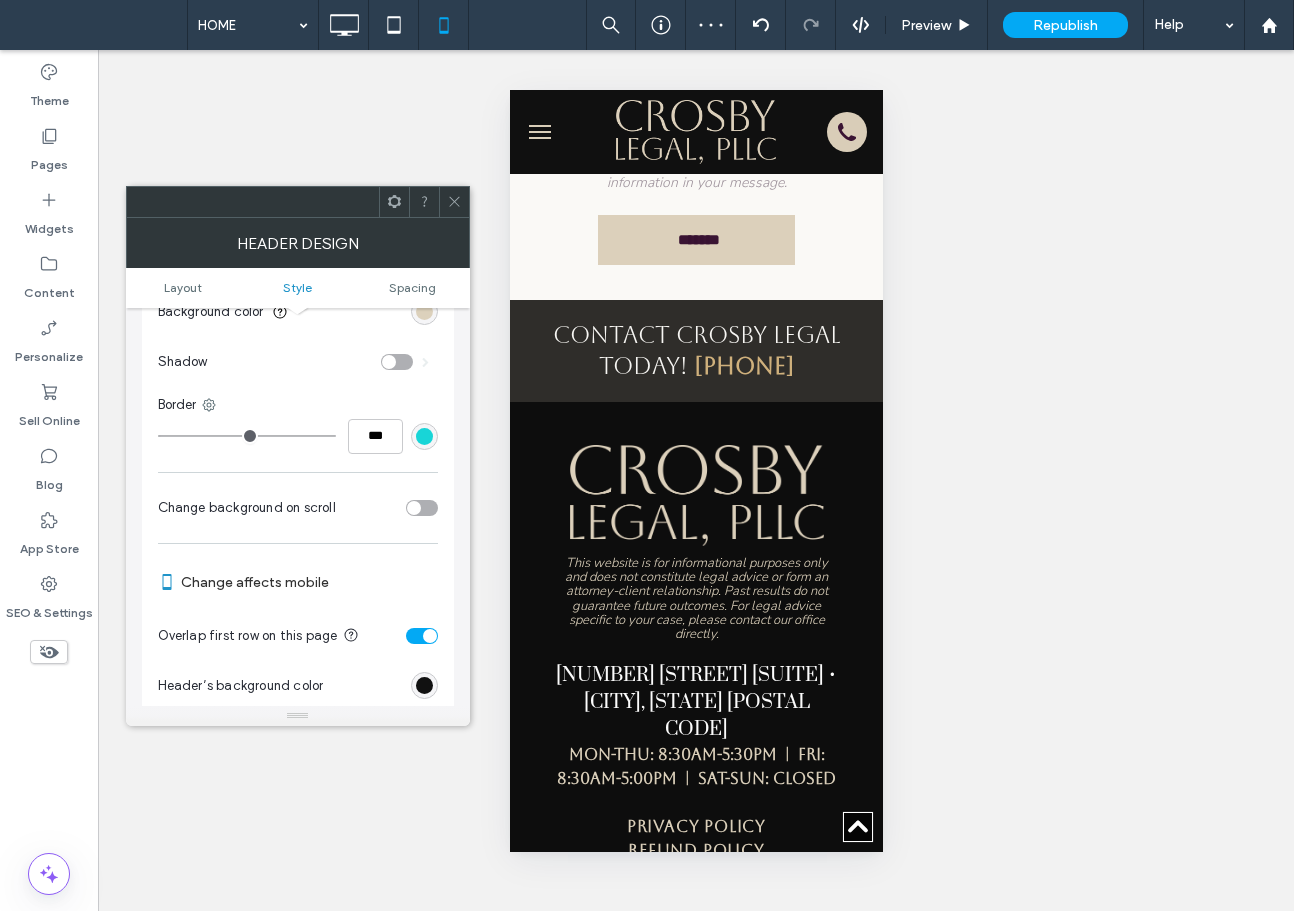 click at bounding box center [454, 202] 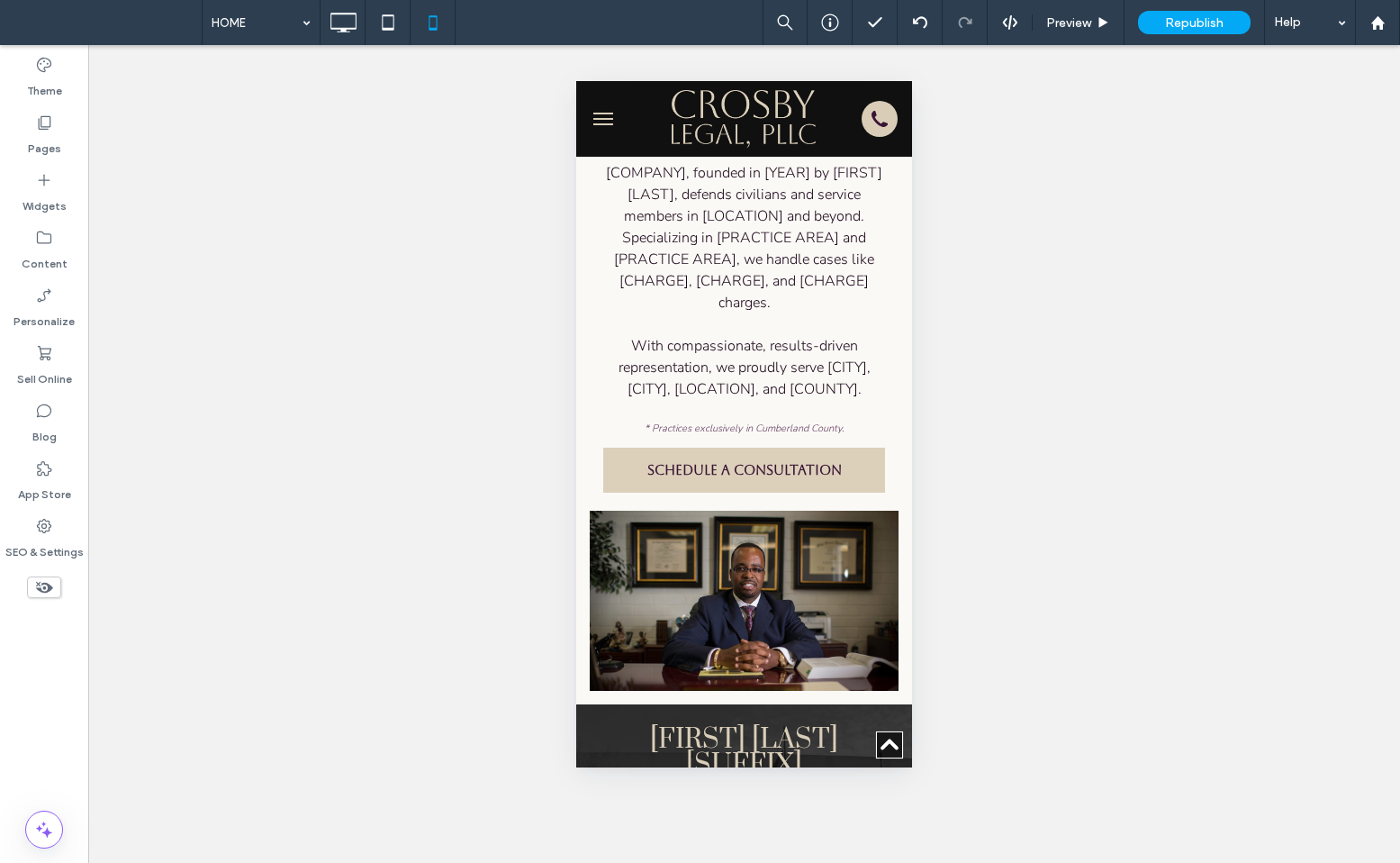 scroll, scrollTop: 0, scrollLeft: 0, axis: both 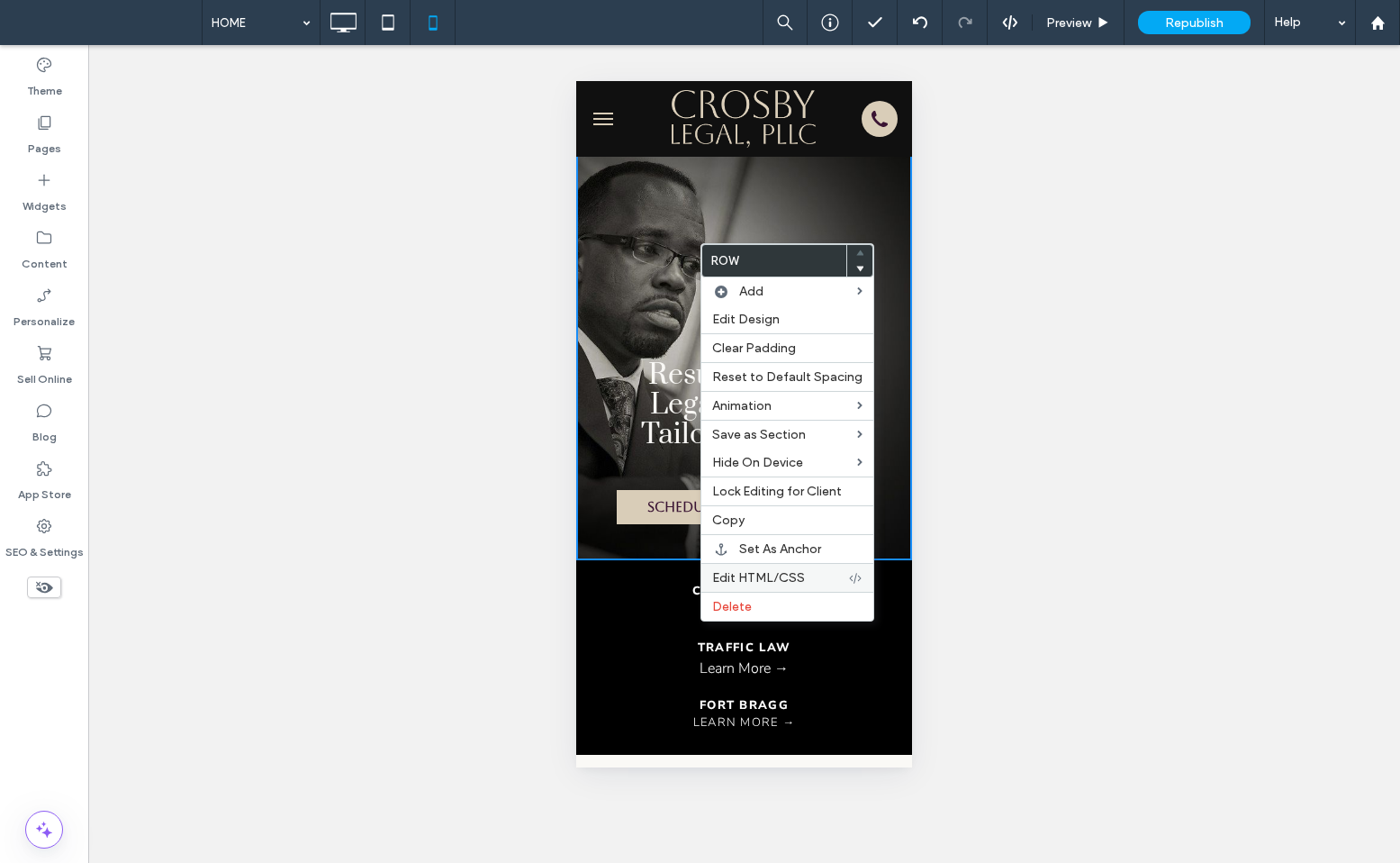 click on "Edit HTML/CSS" at bounding box center (758, 577) 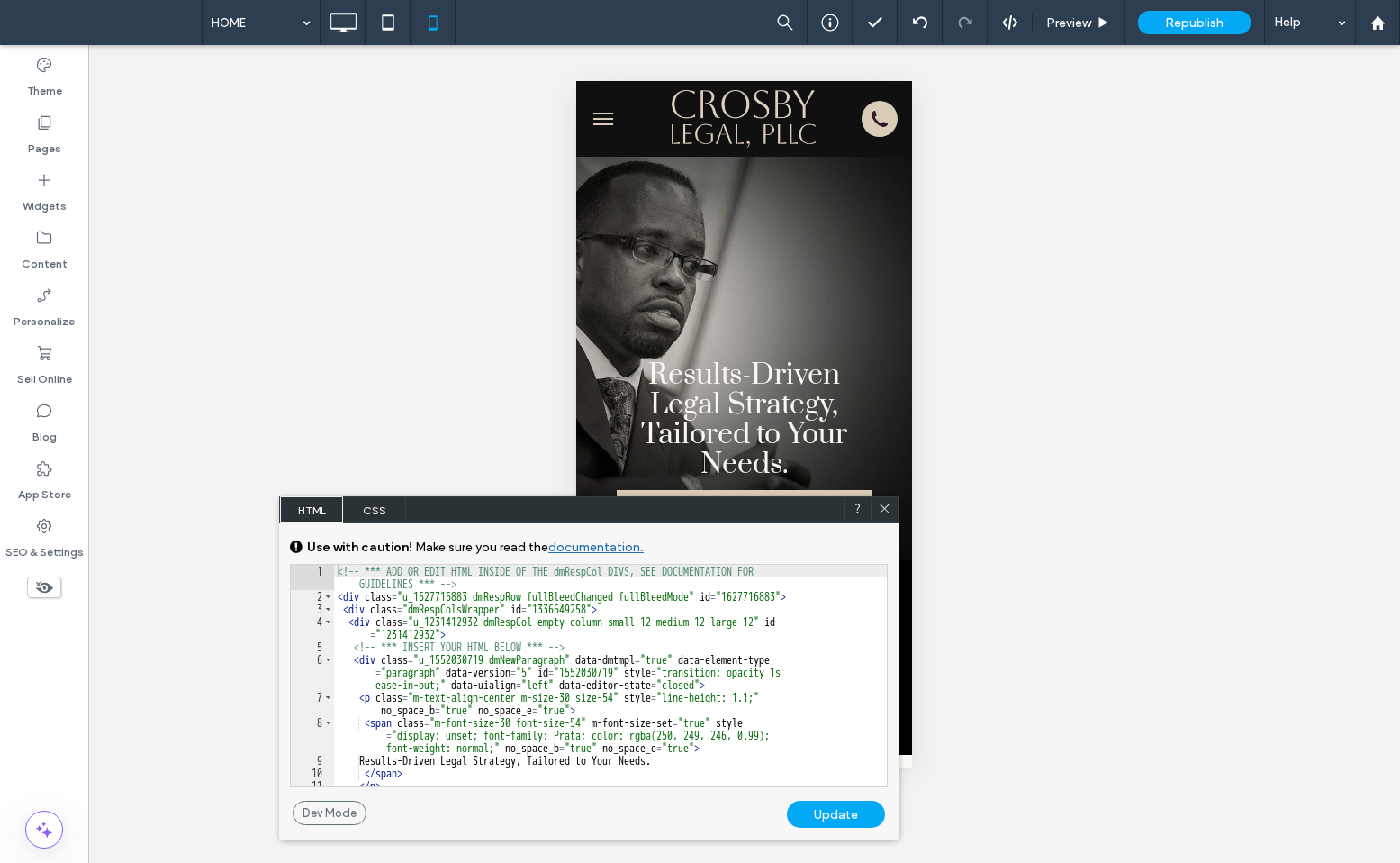 click on "CSS" at bounding box center [375, 510] 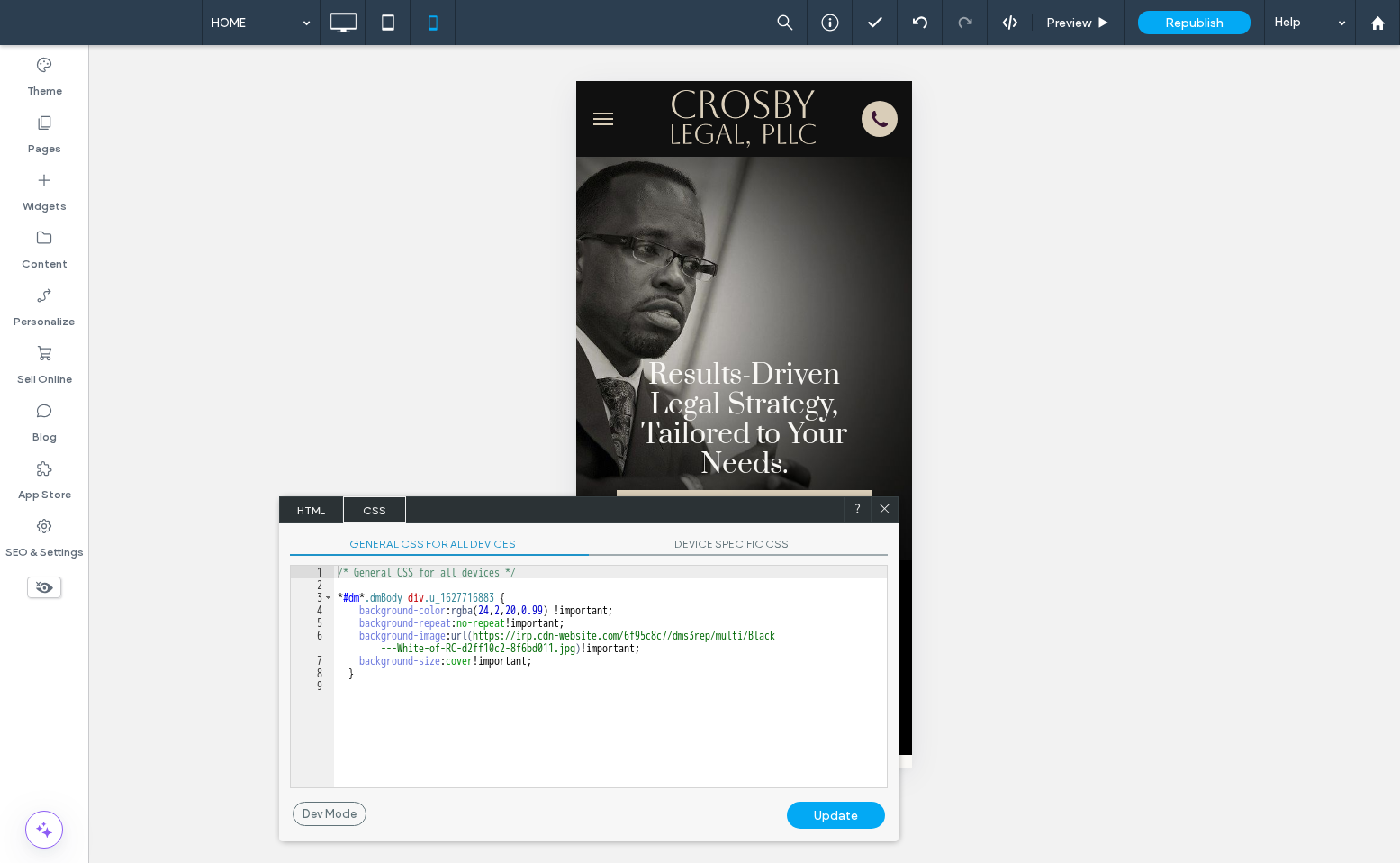 click on "/* General CSS for all devices */ * #dm  * .dmBody   div .u_1627716883   {      background-color : rgba ( 24 , 2 , 20 , 0.99 ) !important;      background-repeat : no-repeat  !important;      background-image : url( https://irp.cdn-website.com/6f95c8c7/dms3rep/multi/Black          ---White-of-RC-d2ff10c2-8f6bd011.jpg )  !important;      background-size : cover  !important;    }" at bounding box center [610, 689] 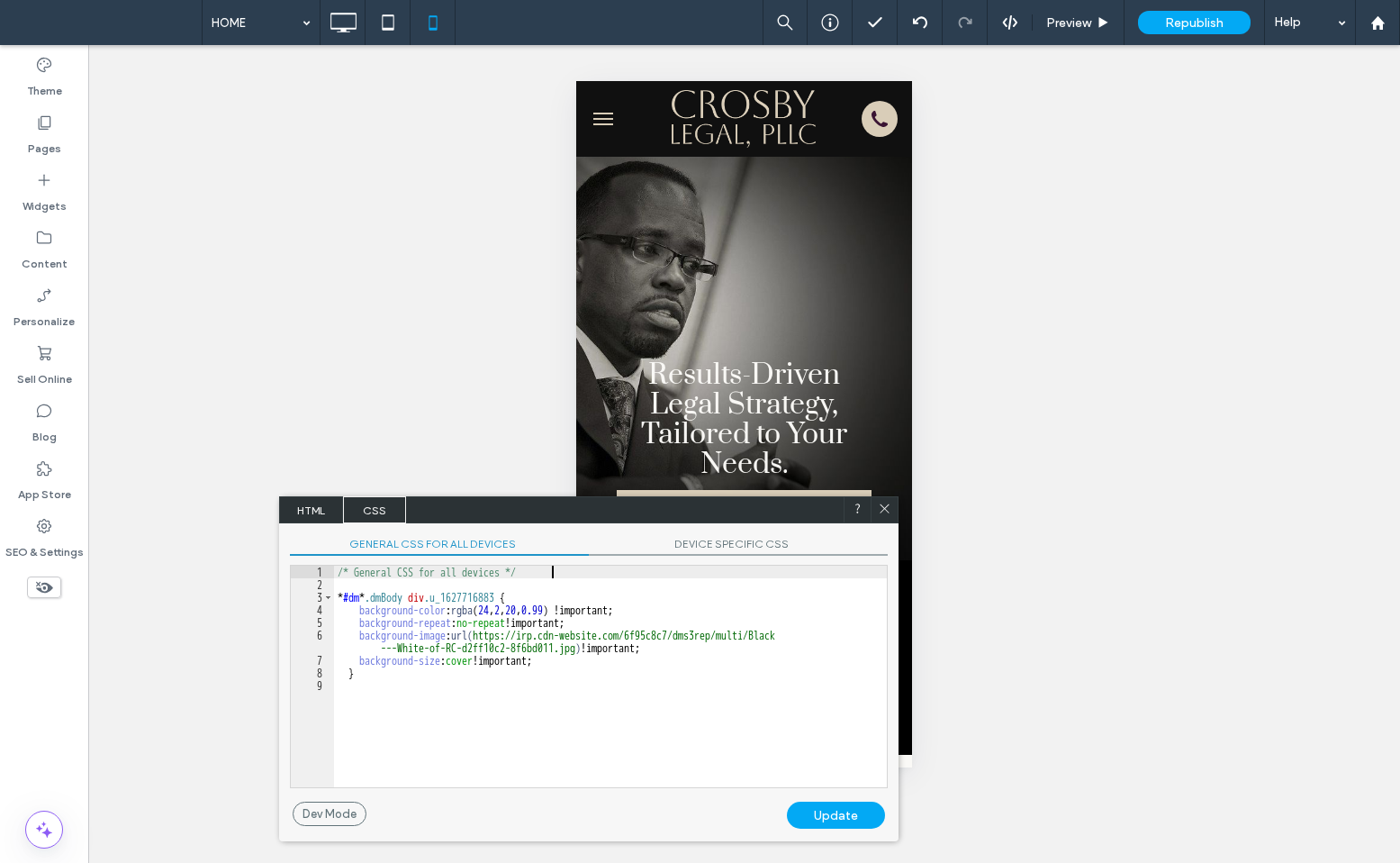 scroll, scrollTop: 2, scrollLeft: 0, axis: vertical 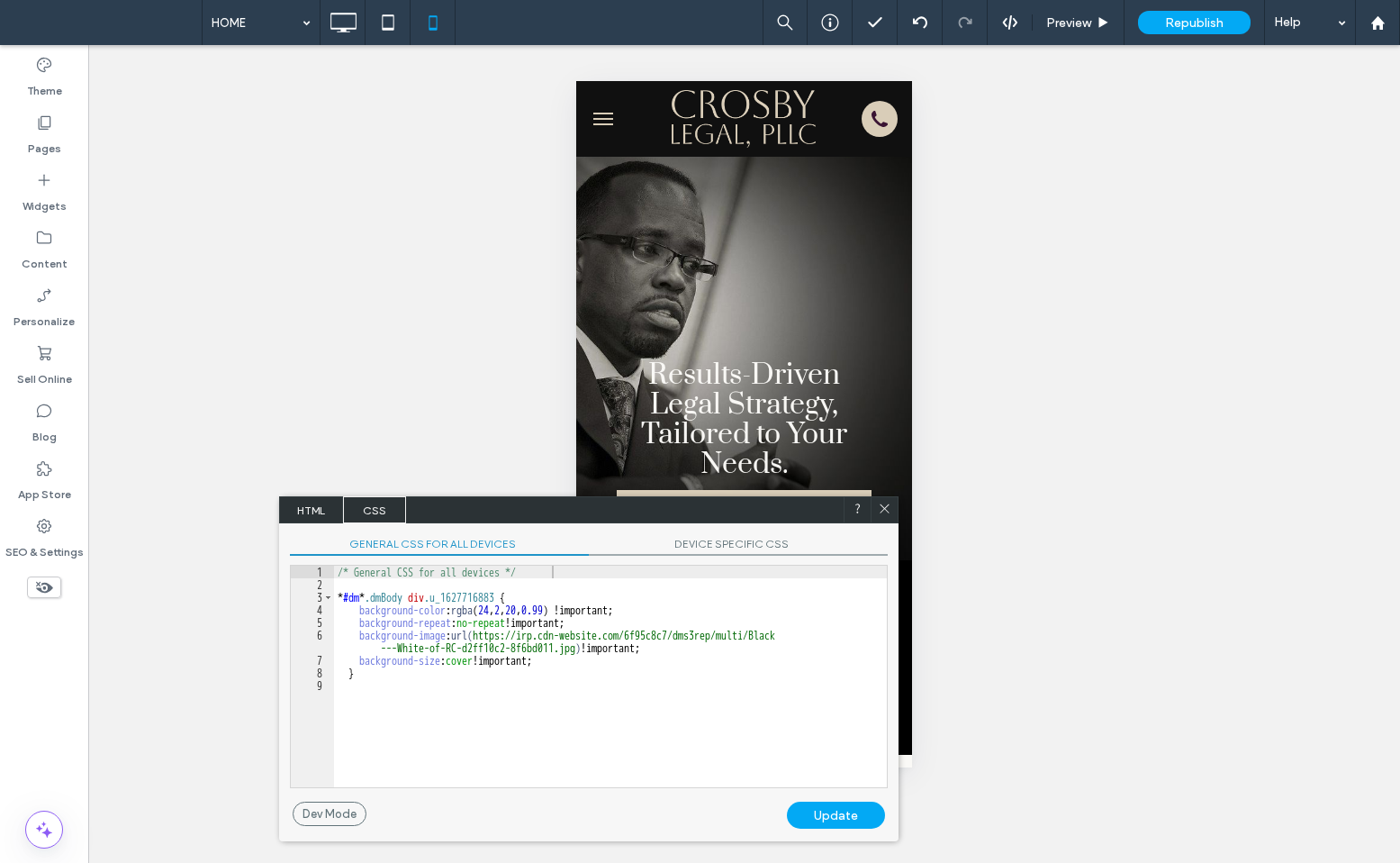 click on "DEVICE SPECIFIC CSS" at bounding box center [738, 546] 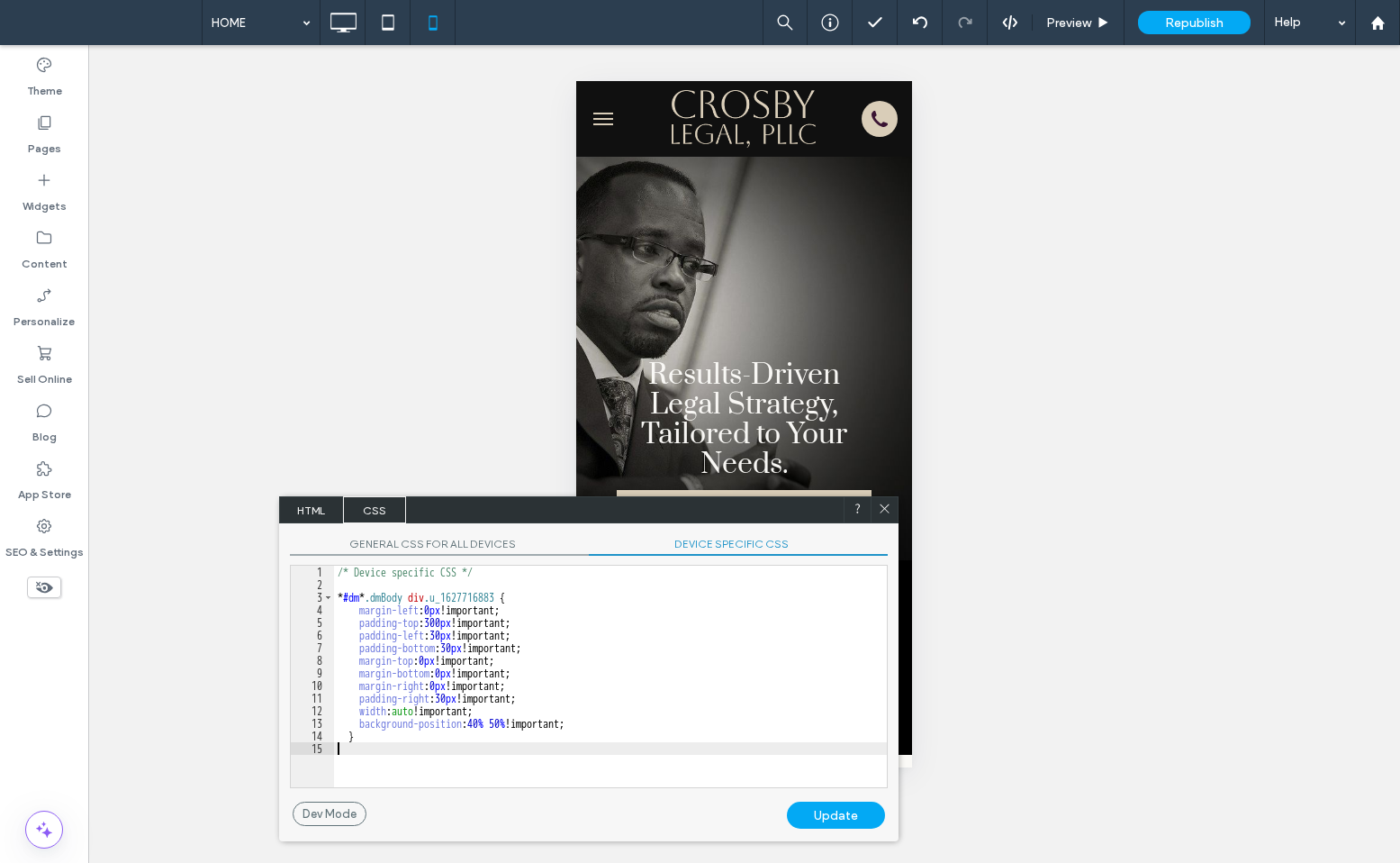 scroll, scrollTop: 2, scrollLeft: 0, axis: vertical 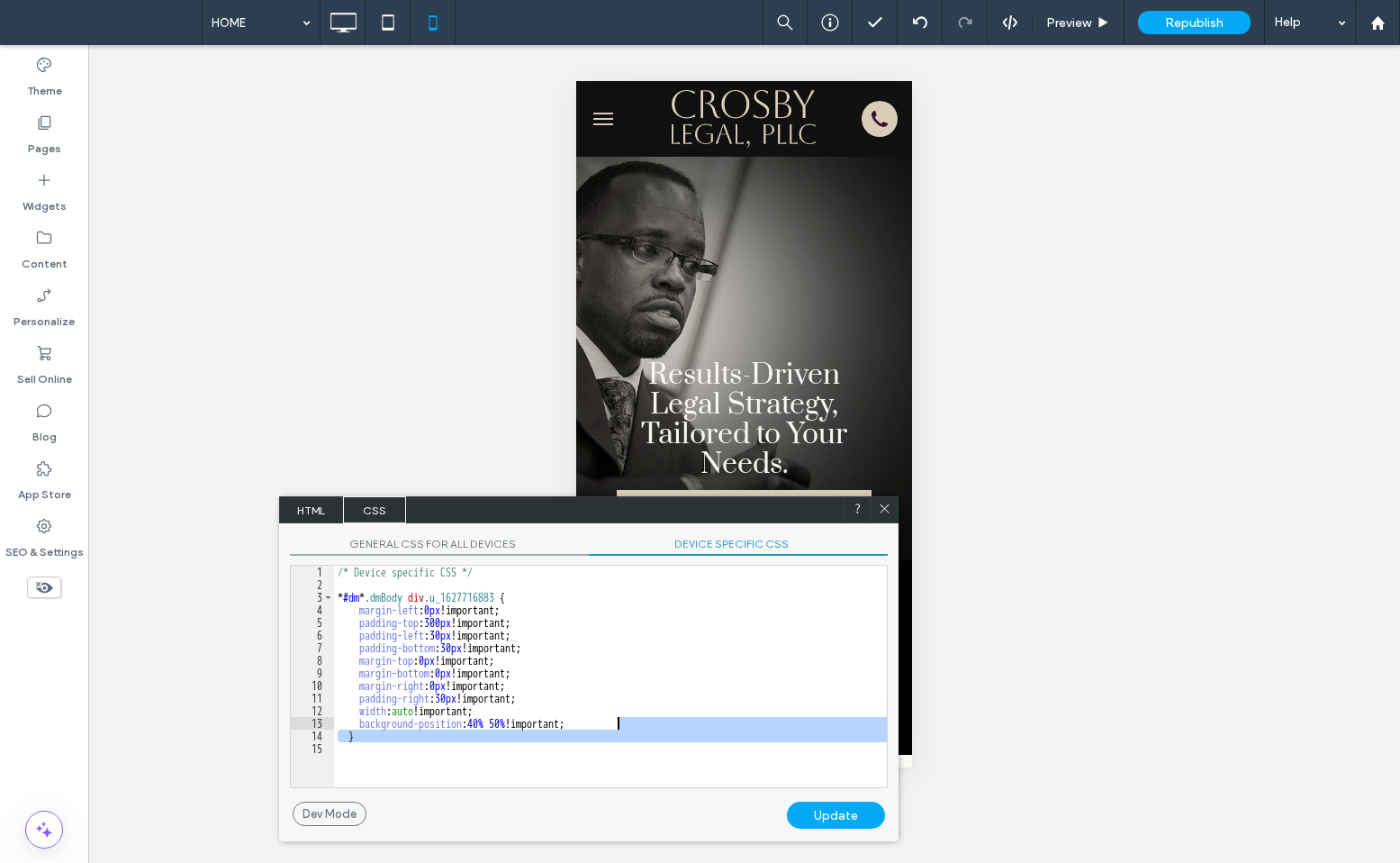click on "/* Device specific CSS */ * #dm  * .dmBody   div .u_1627716883   {      margin-left : 0 px  !important;      padding-top : 300 px  !important;      padding-left : 30 px  !important;      padding-bottom : 30 px  !important;      margin-top : 0 px  !important;      margin-bottom : 0 px  !important;      margin-right : 0 px  !important;      padding-right : 30 px  !important;      width : auto  !important;      background-position : 40 %   50 %  !important;    }" at bounding box center [610, 689] 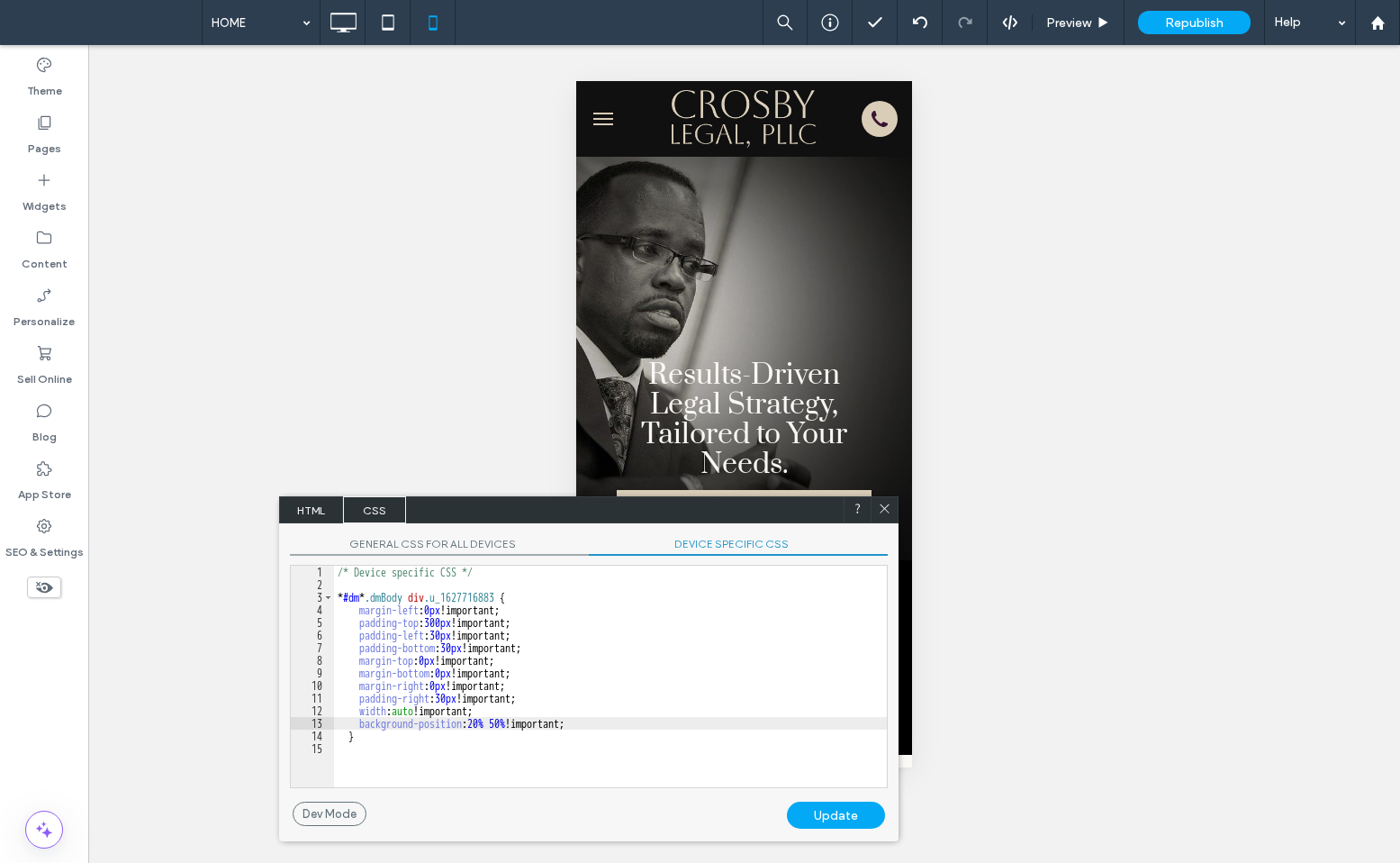 click on "Update" at bounding box center (835, 815) 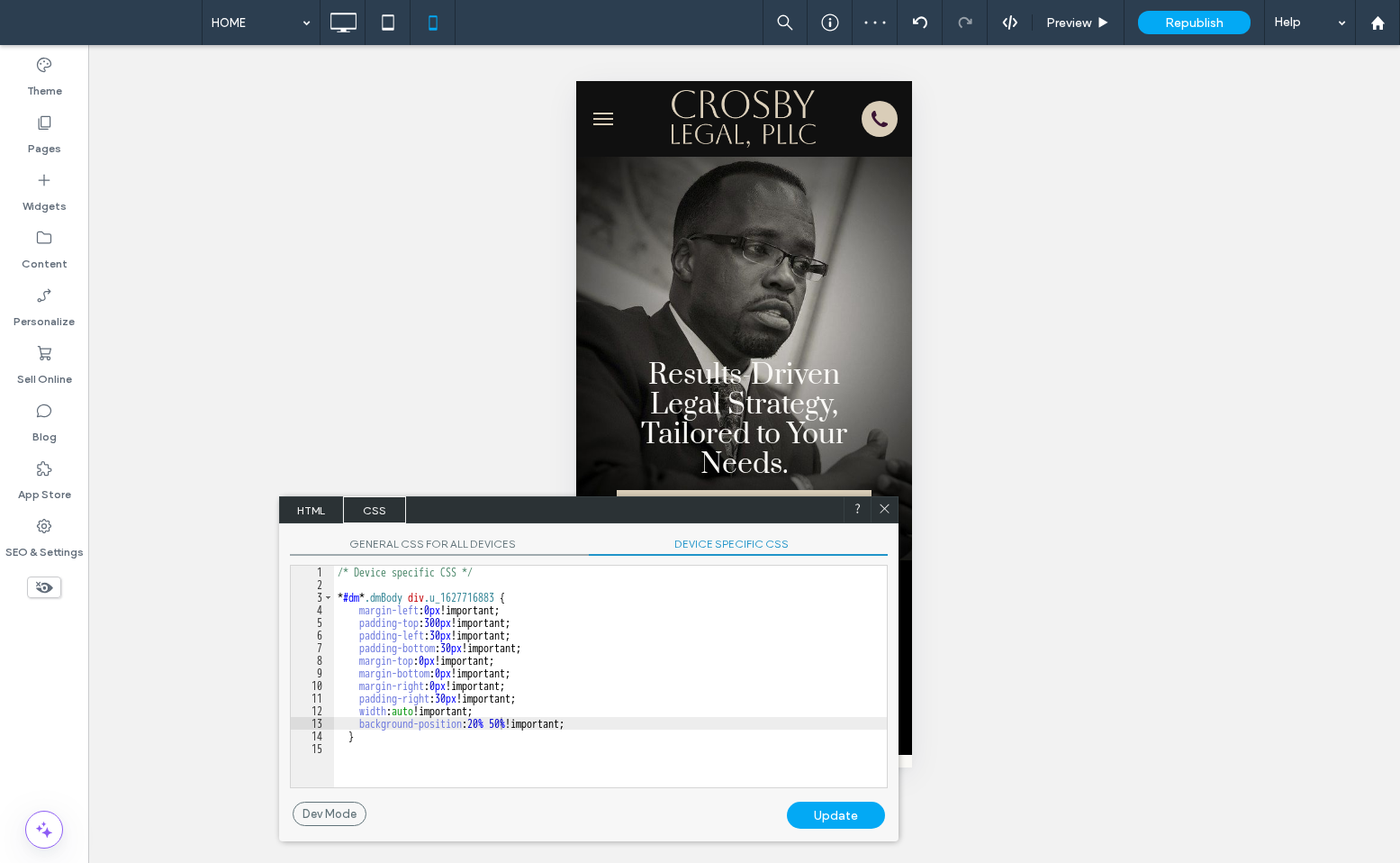 click on "/* Device specific CSS */ * #dm  * .dmBody   div .u_1627716883   {      margin-left : 0 px  !important;      padding-top : 300 px  !important;      padding-left : 30 px  !important;      padding-bottom : 30 px  !important;      margin-top : 0 px  !important;      margin-bottom : 0 px  !important;      margin-right : 0 px  !important;      padding-right : 30 px  !important;      width : auto  !important;      background-position : 20 %   50 %  !important;    }" at bounding box center [610, 689] 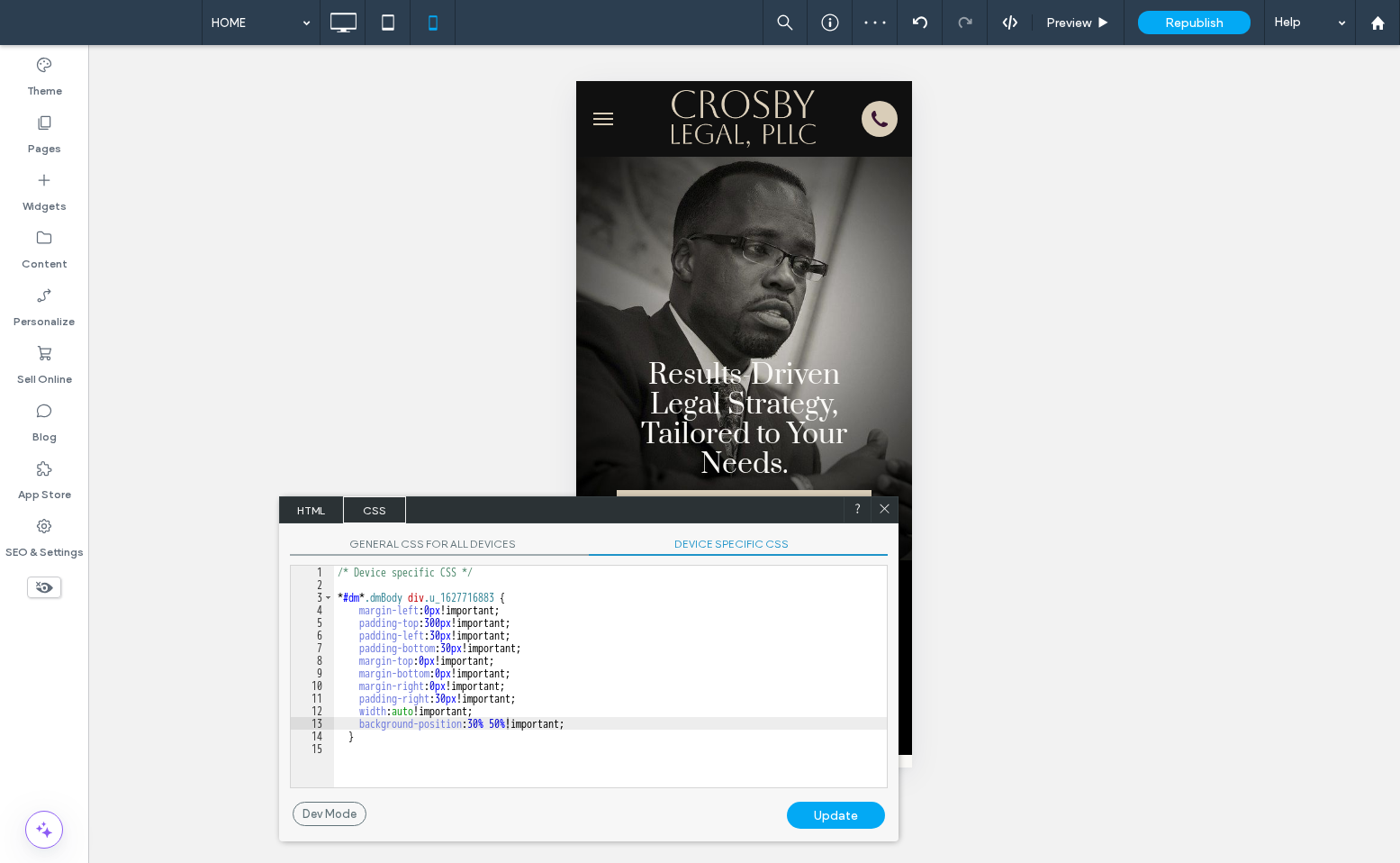 click on "Update" at bounding box center (835, 815) 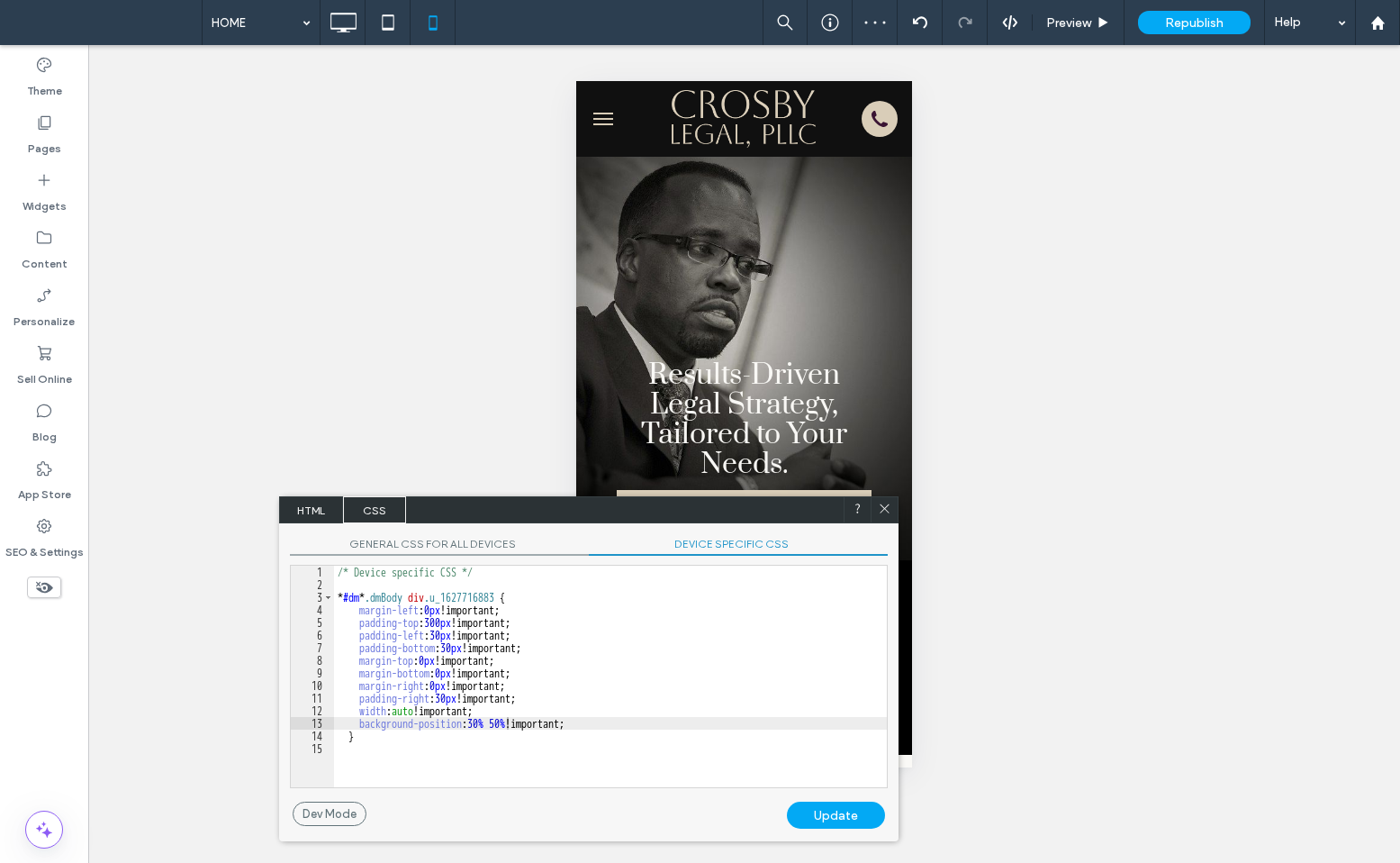 click on "/* Device specific CSS */ * #dm  * .dmBody   div .u_1627716883   {      margin-left : 0 px  !important;      padding-top : 300 px  !important;      padding-left : 30 px  !important;      padding-bottom : 30 px  !important;      margin-top : 0 px  !important;      margin-bottom : 0 px  !important;      margin-right : 0 px  !important;      padding-right : 30 px  !important;      width : auto  !important;      background-position : 30 %   50 %  !important;    }" at bounding box center [610, 689] 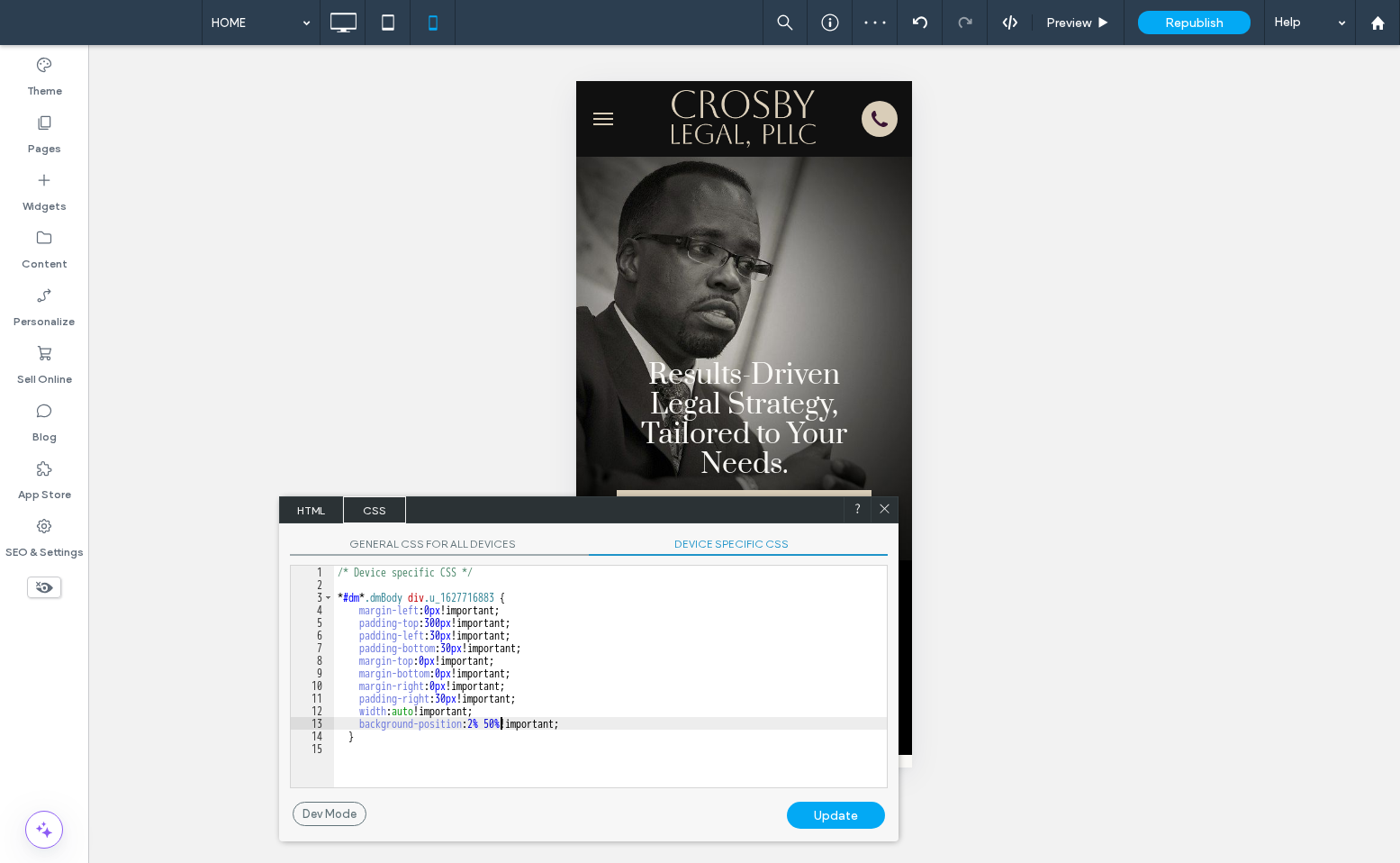 type on "**" 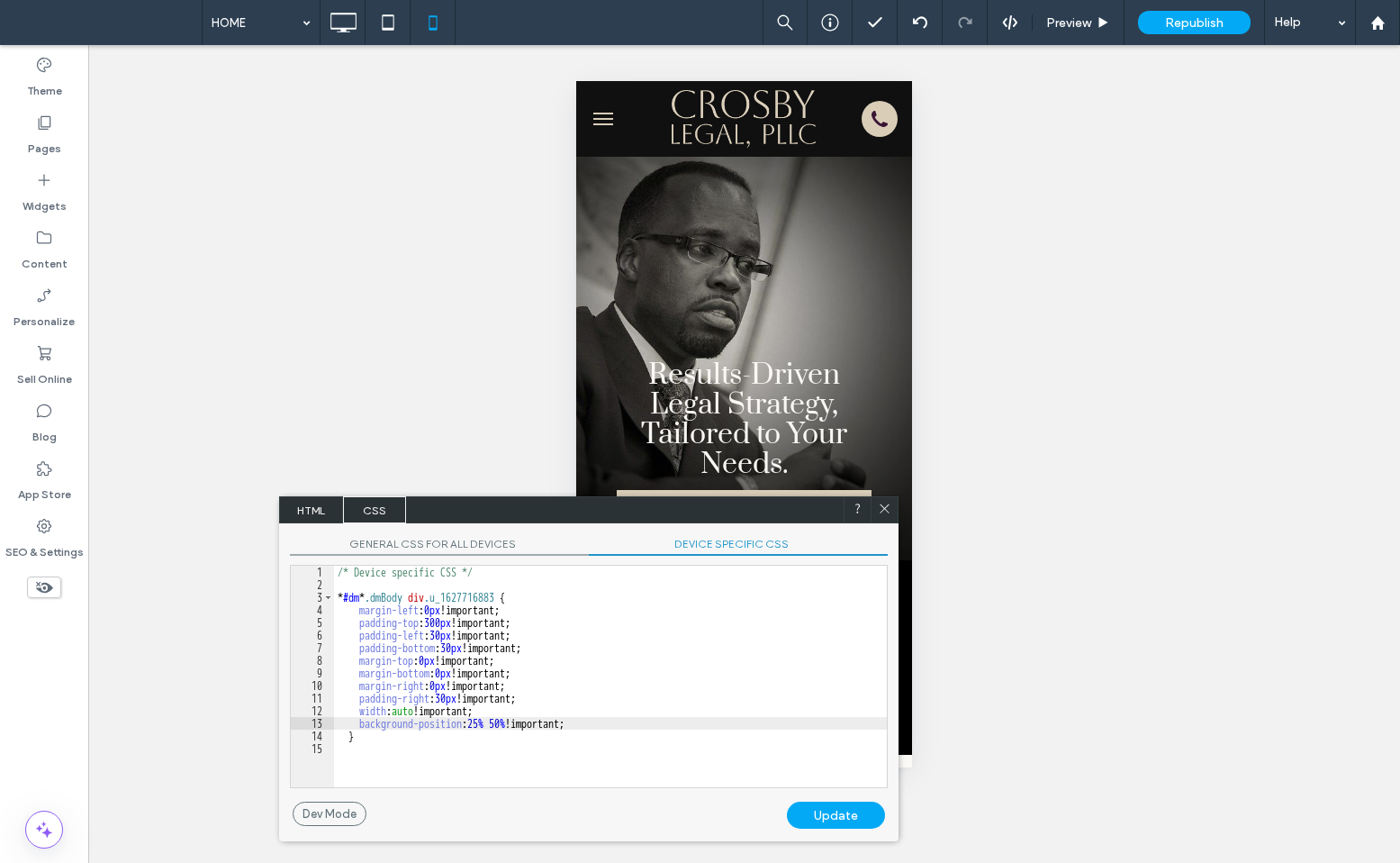 click on "Update" at bounding box center [835, 815] 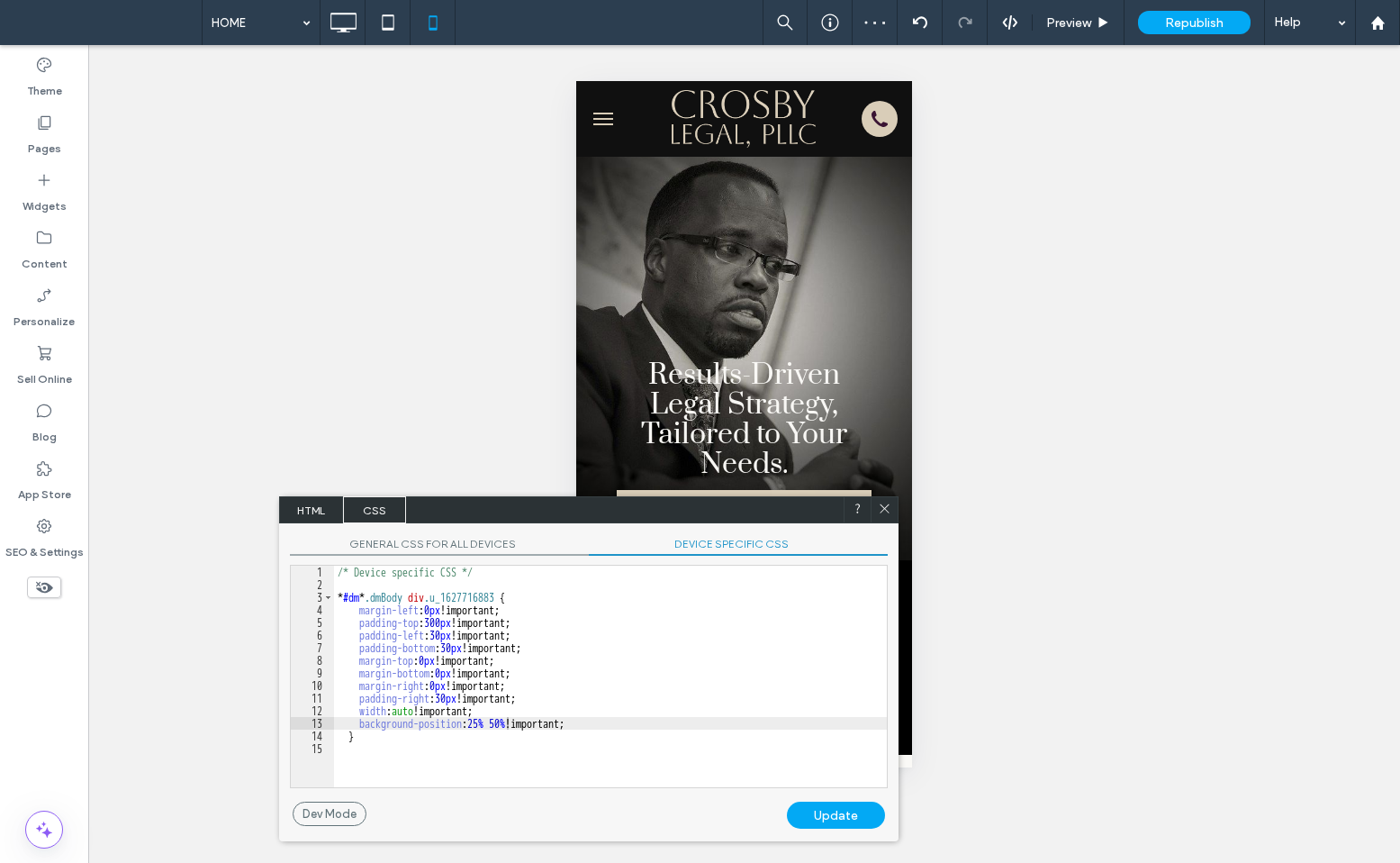 click 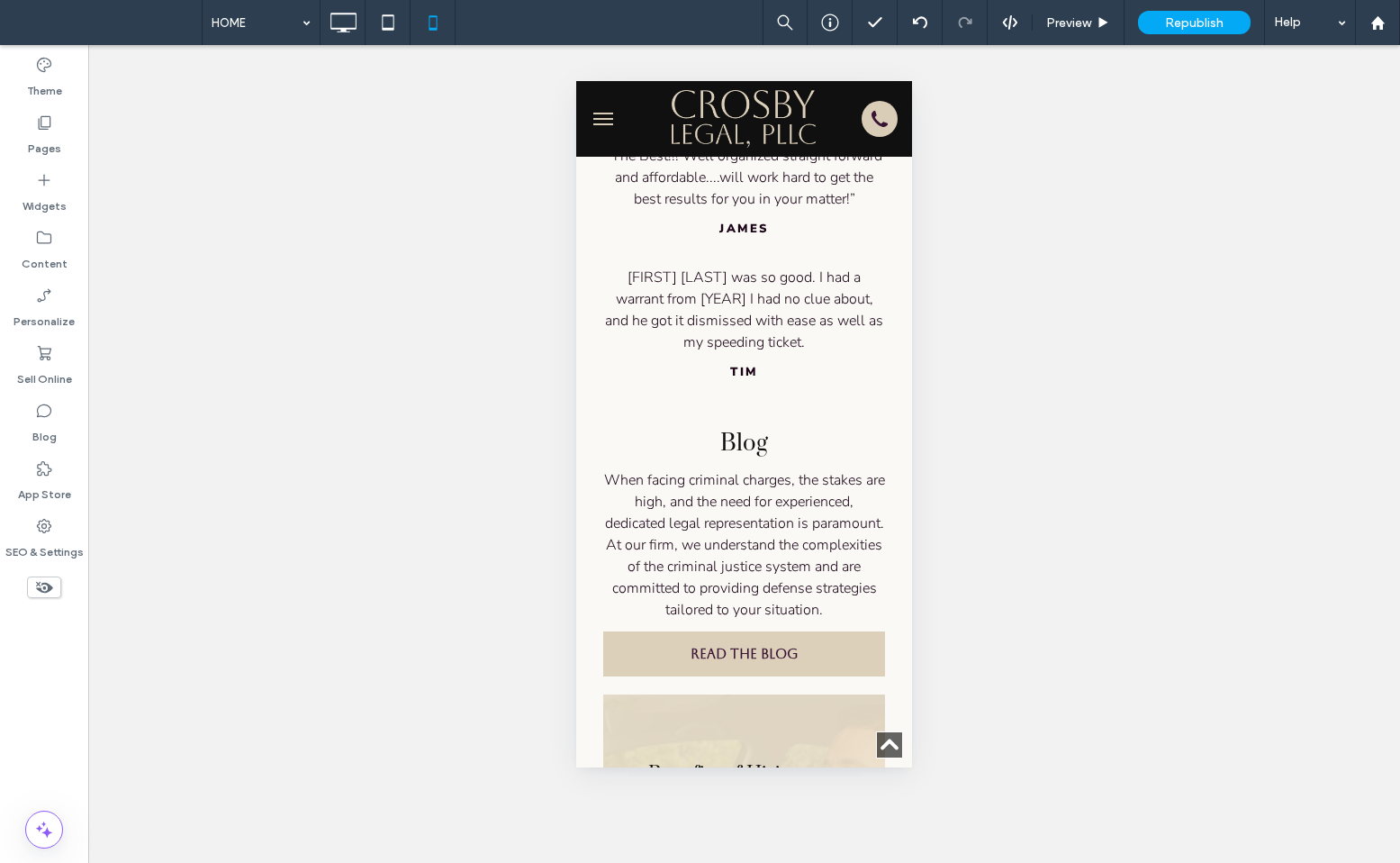 scroll, scrollTop: 2732, scrollLeft: 0, axis: vertical 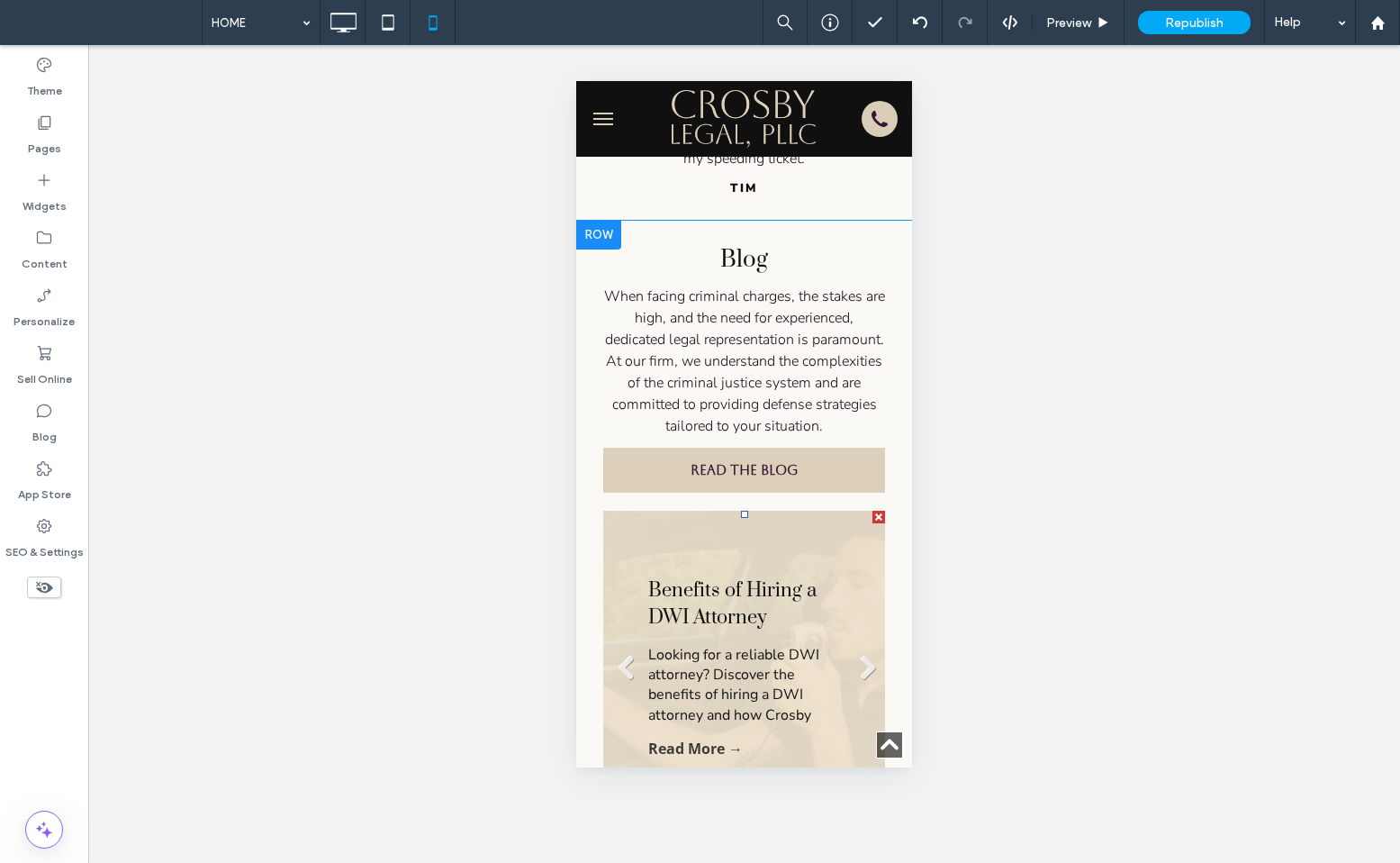click on "Looking for a reliable DWI attorney? Discover the benefits of hiring a DWI attorney and how Crosby Legal PLLC can help." at bounding box center (744, 685) 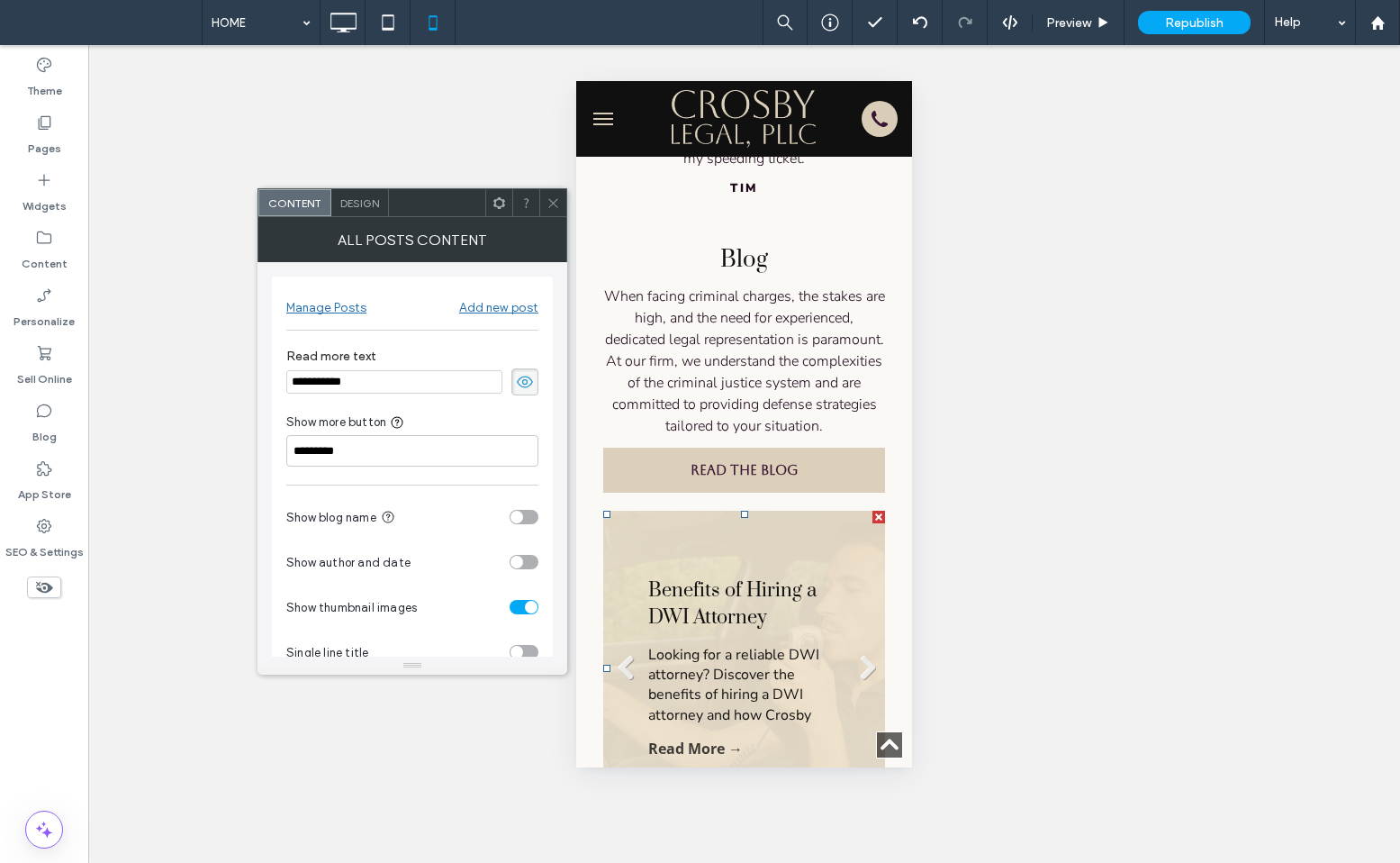 click on "Design" at bounding box center [359, 203] 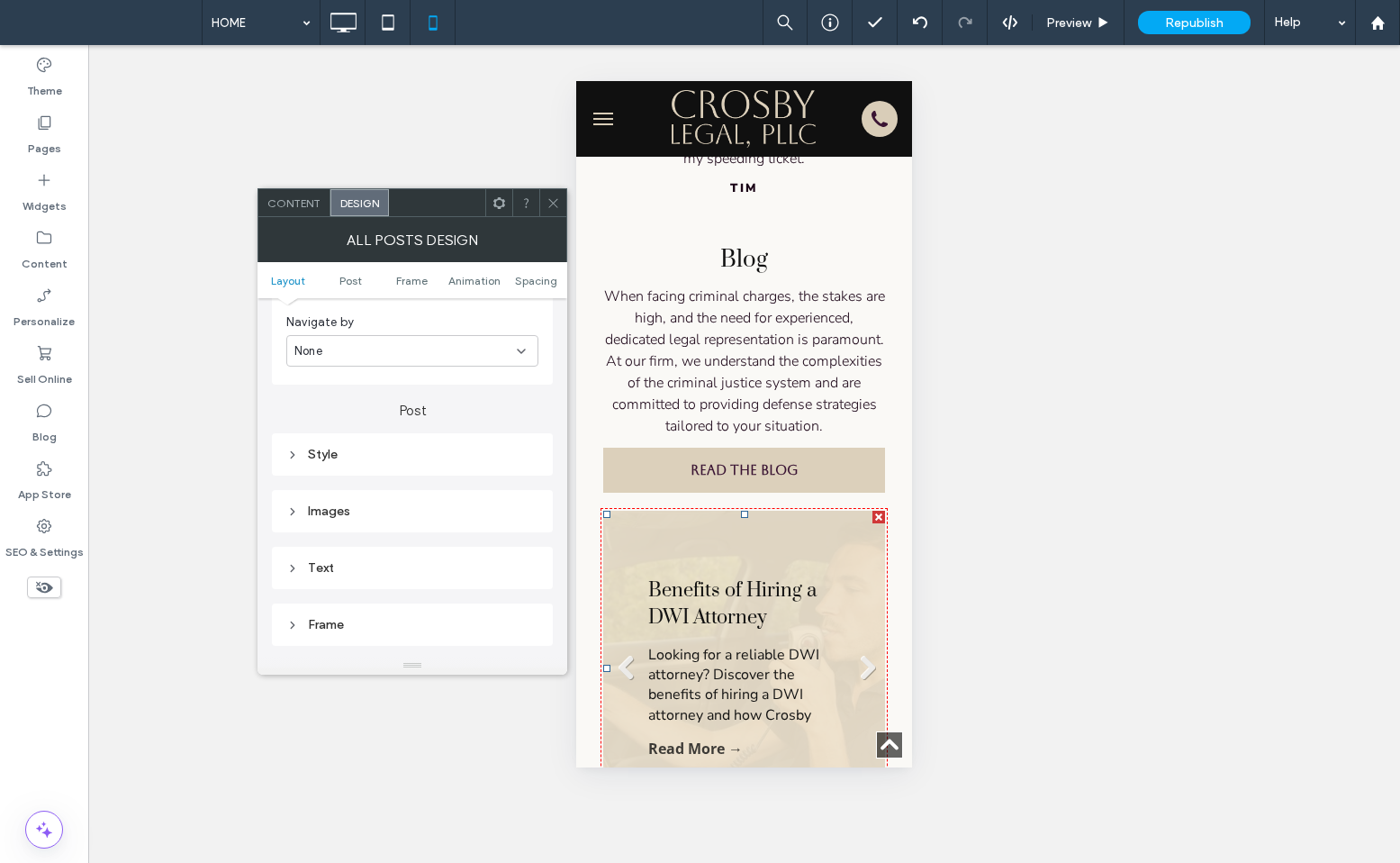 scroll, scrollTop: 331, scrollLeft: 0, axis: vertical 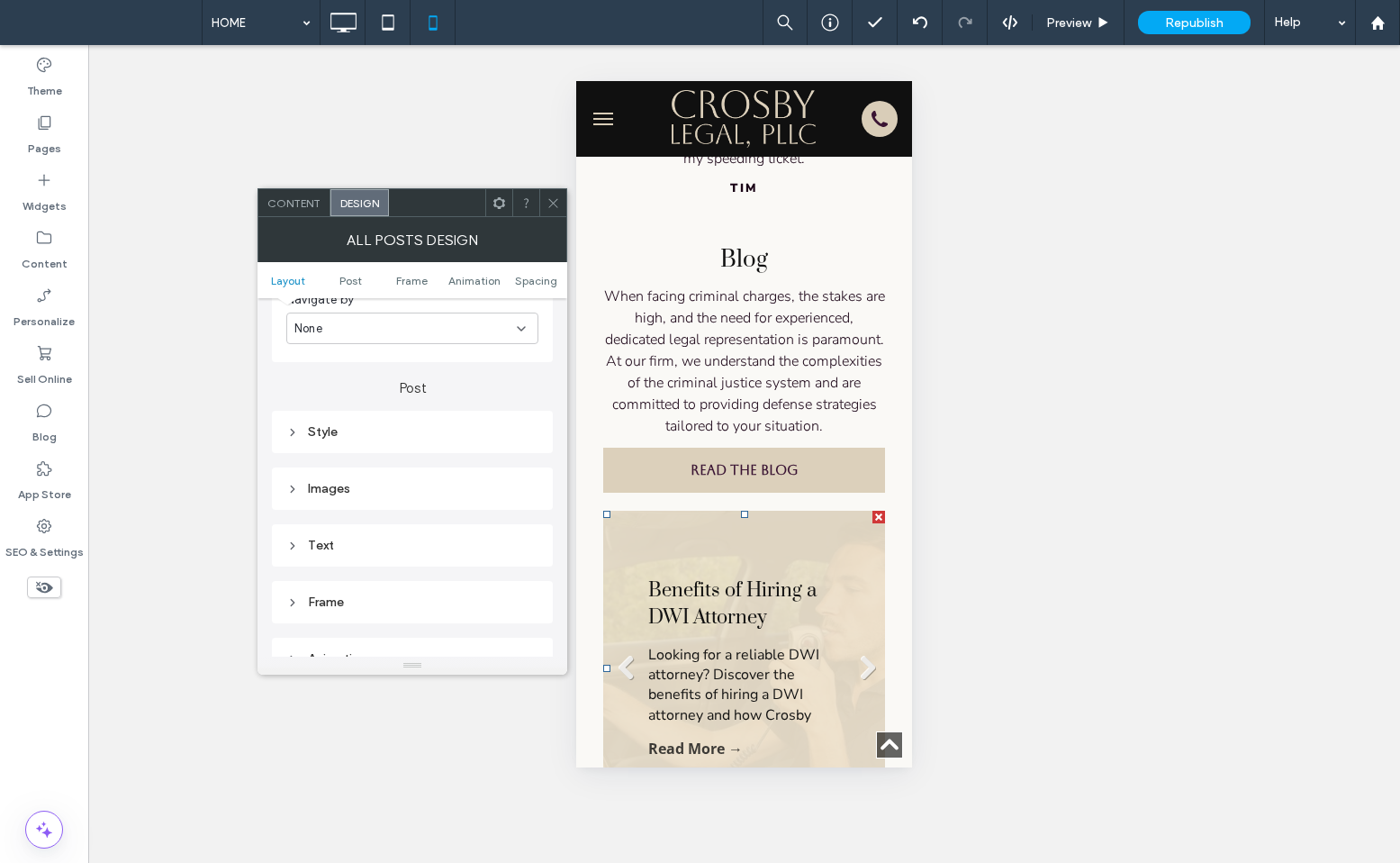 click on "Text" at bounding box center [412, 545] 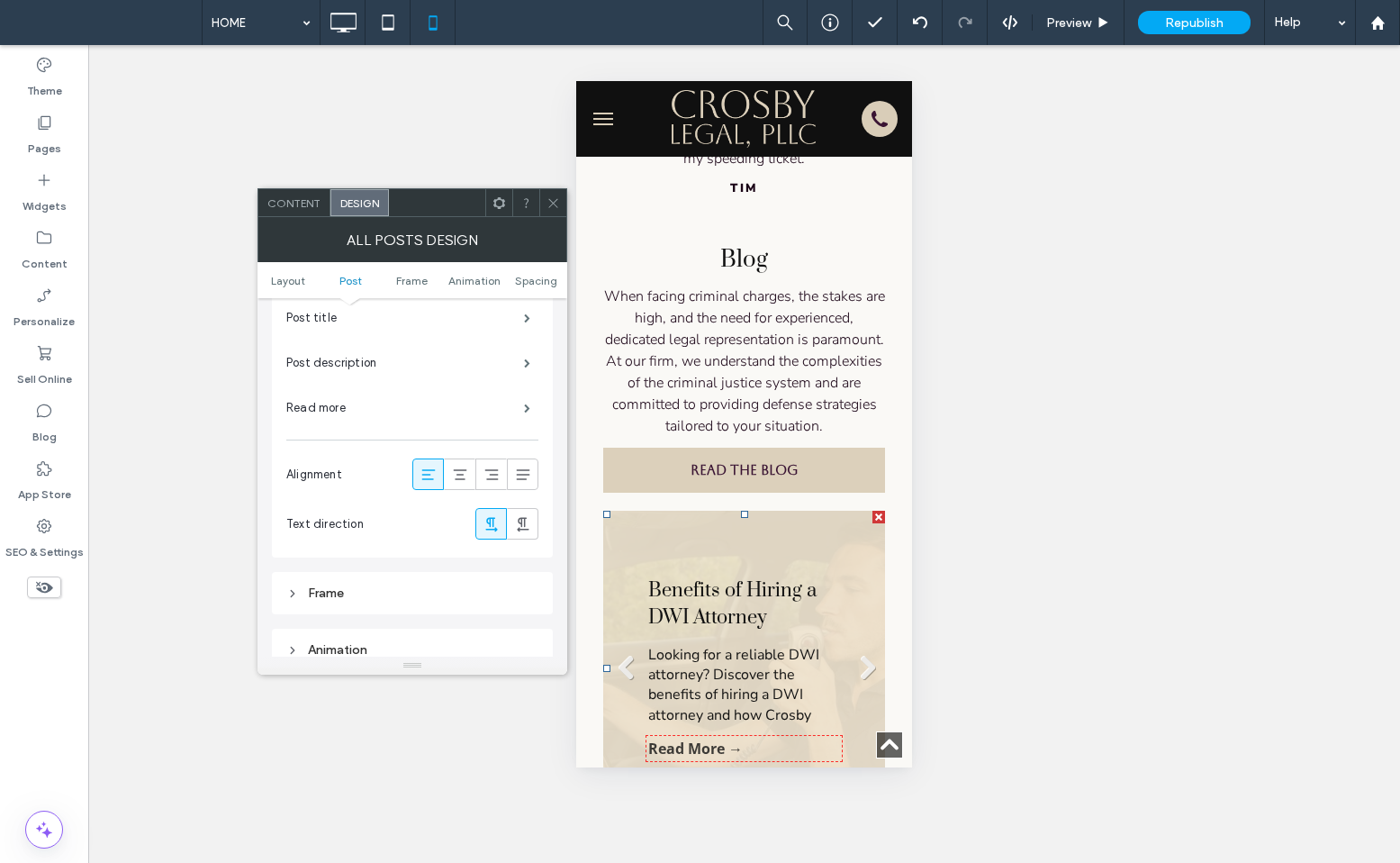 scroll, scrollTop: 611, scrollLeft: 0, axis: vertical 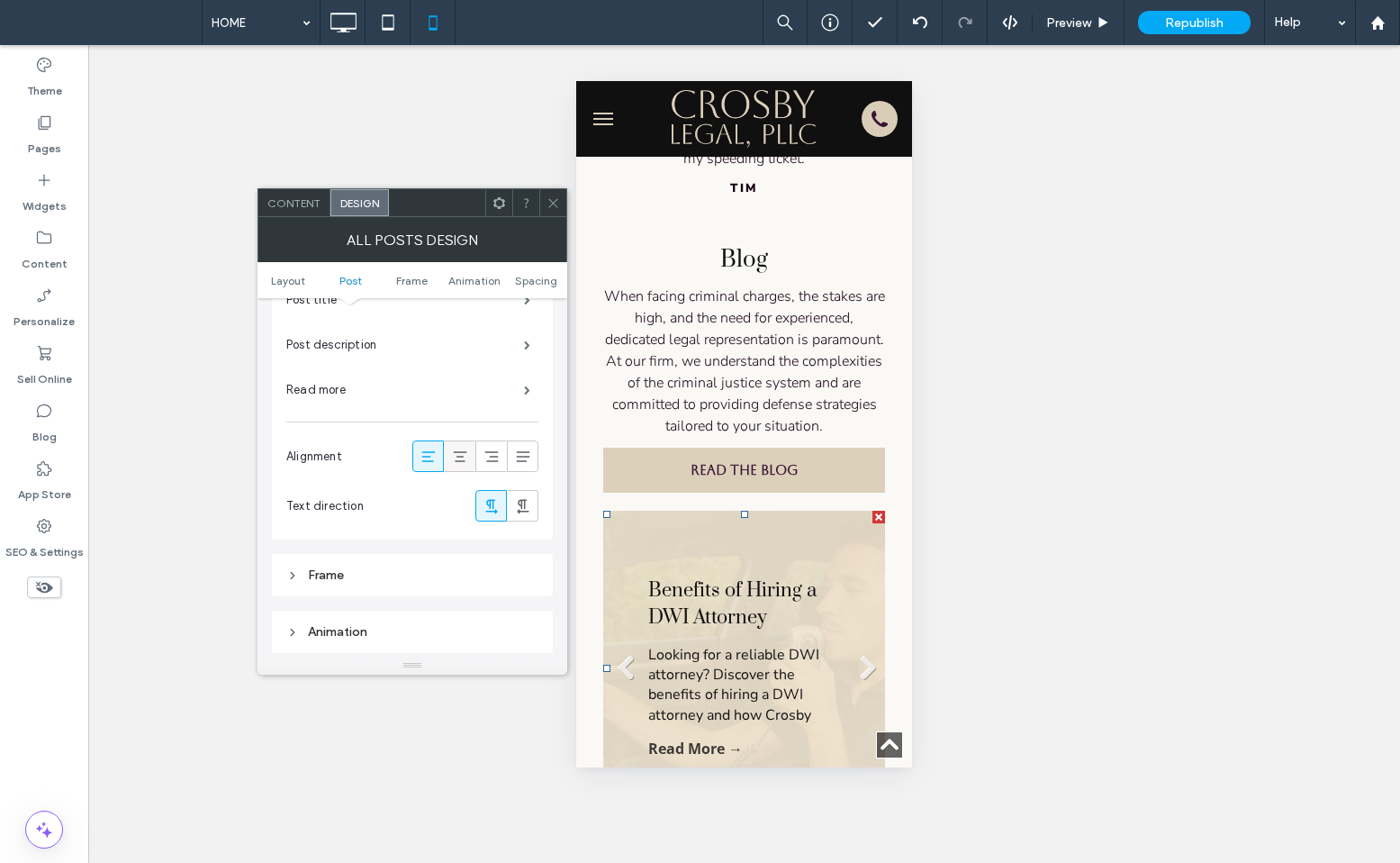 click 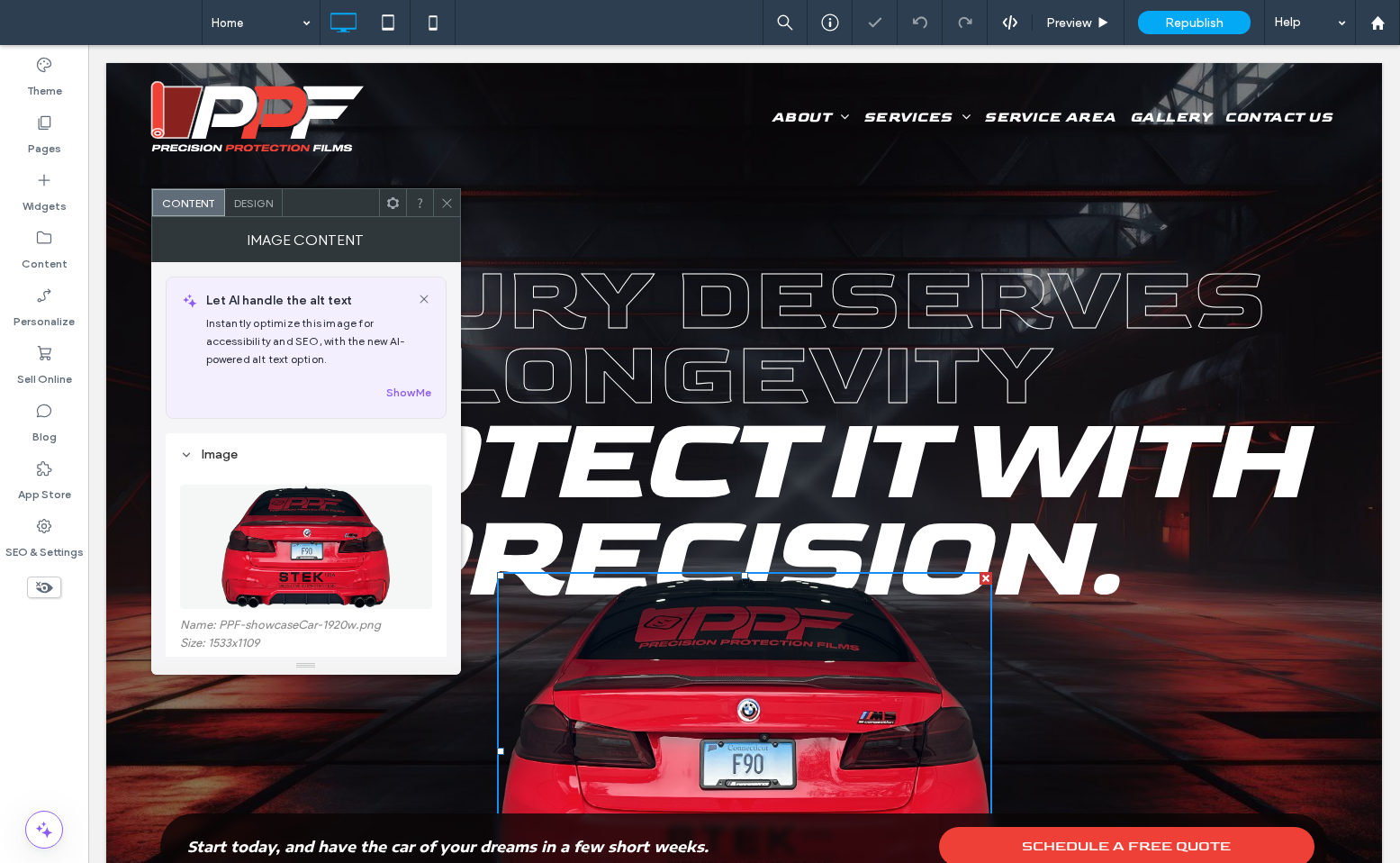 scroll, scrollTop: 0, scrollLeft: 0, axis: both 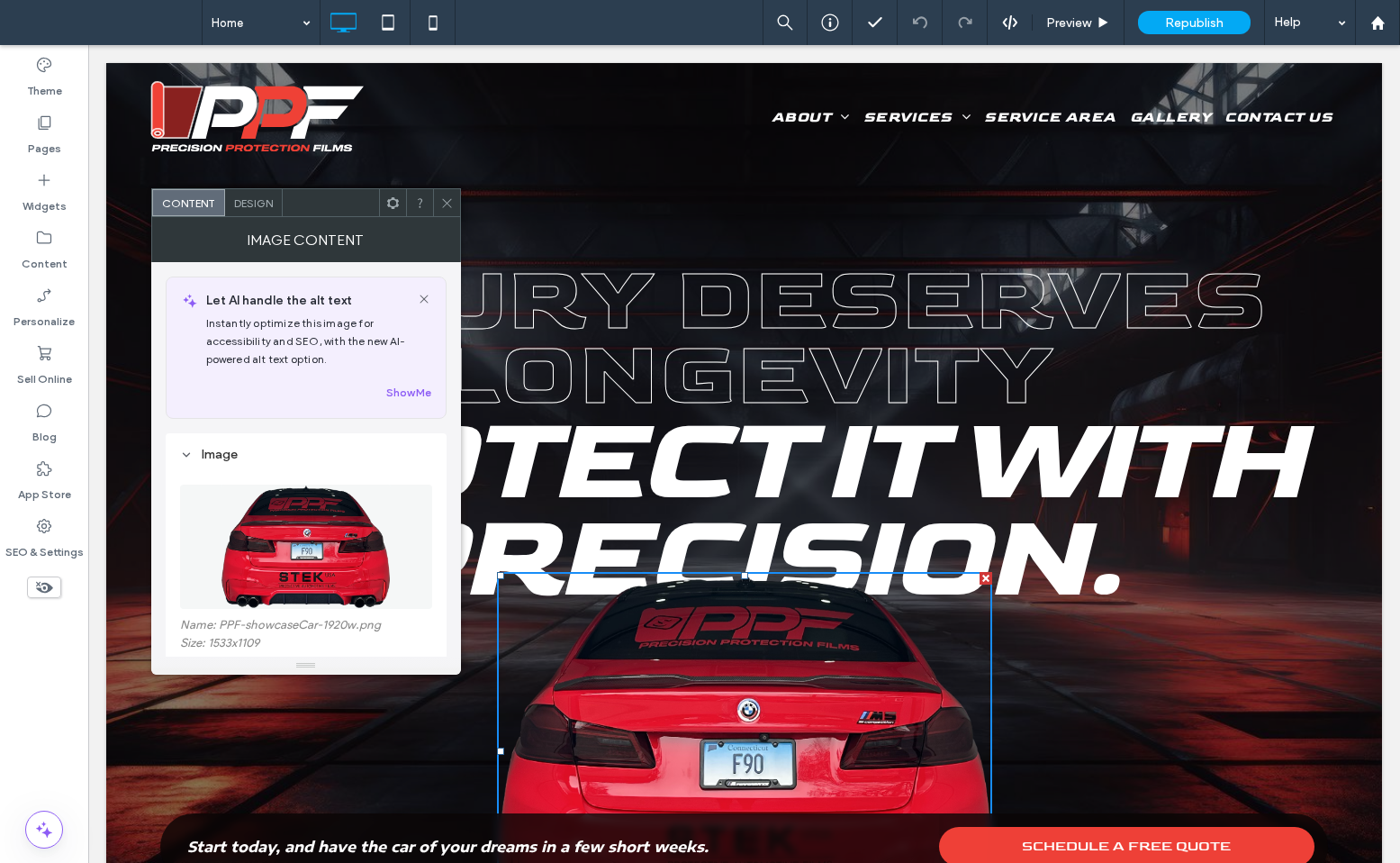 click 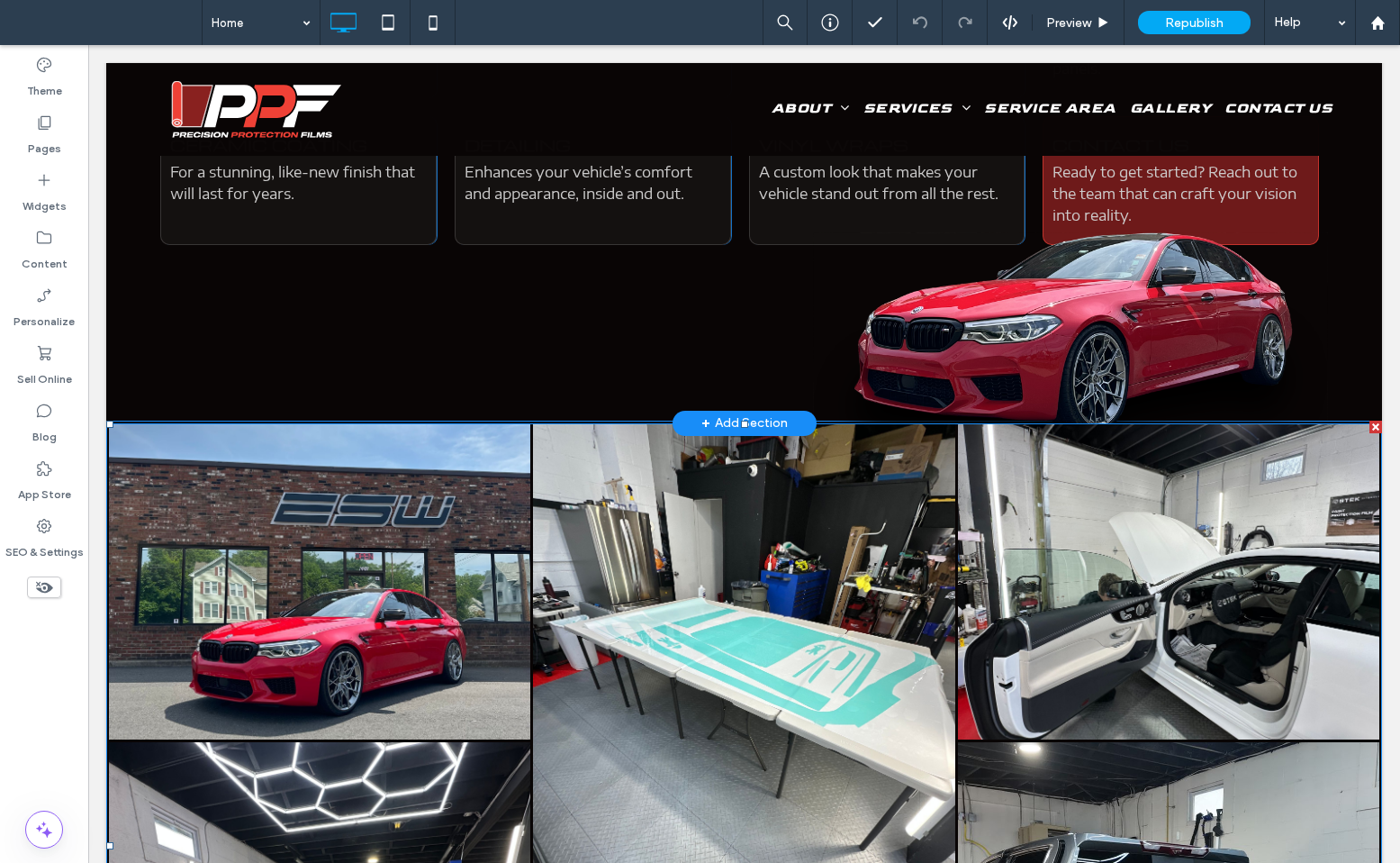 scroll, scrollTop: 996, scrollLeft: 0, axis: vertical 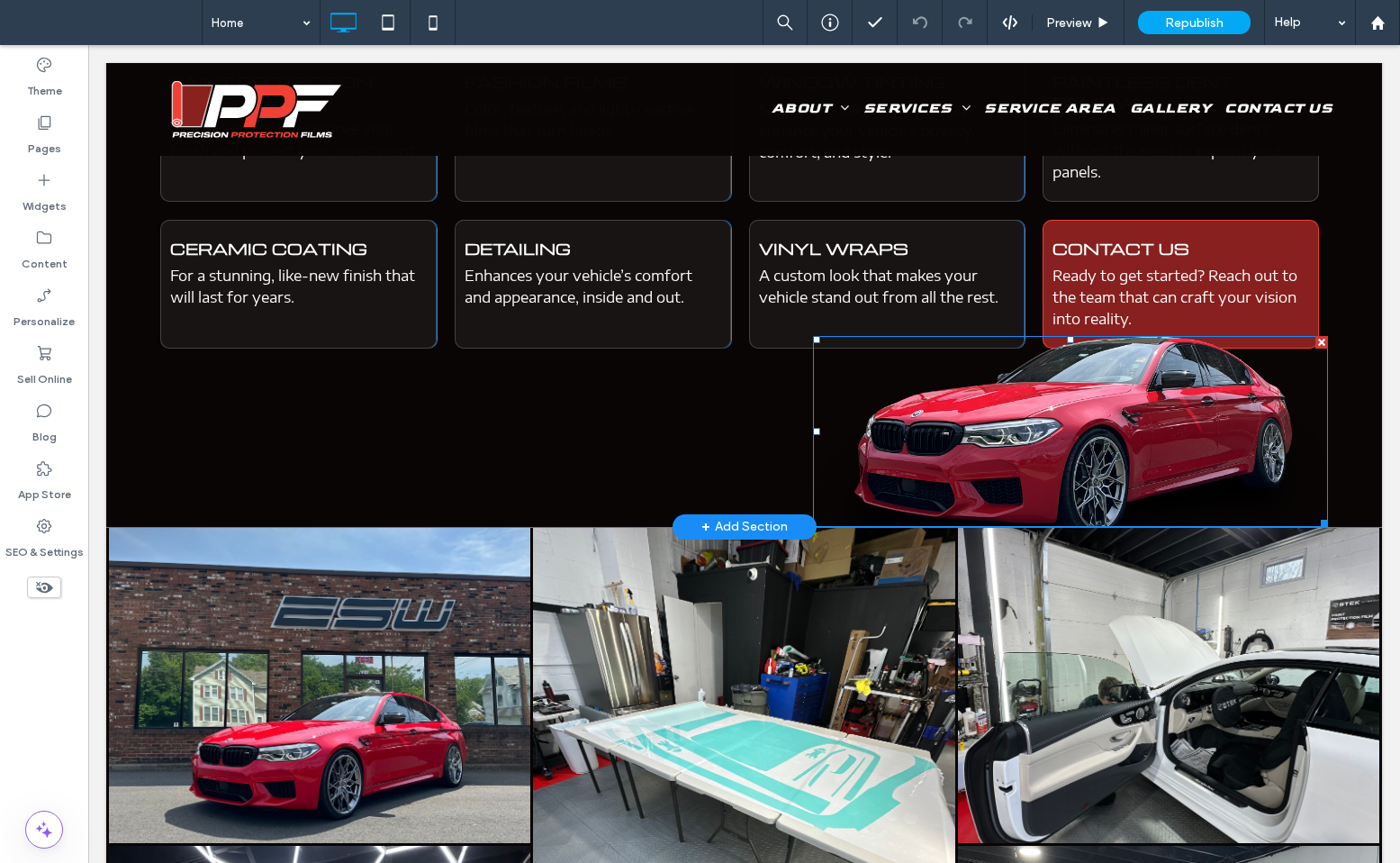 click at bounding box center (1070, 432) 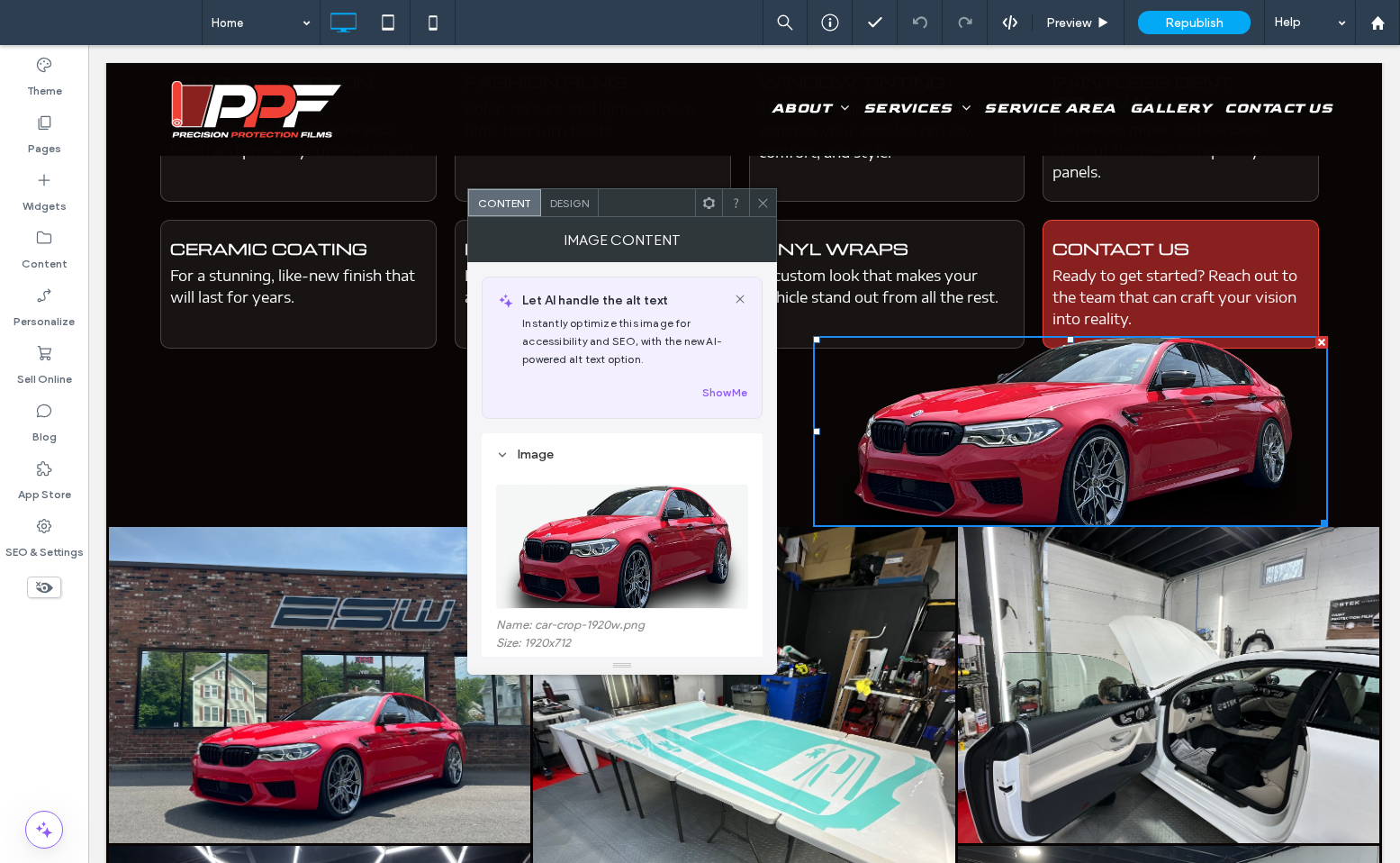 click at bounding box center [623, 547] 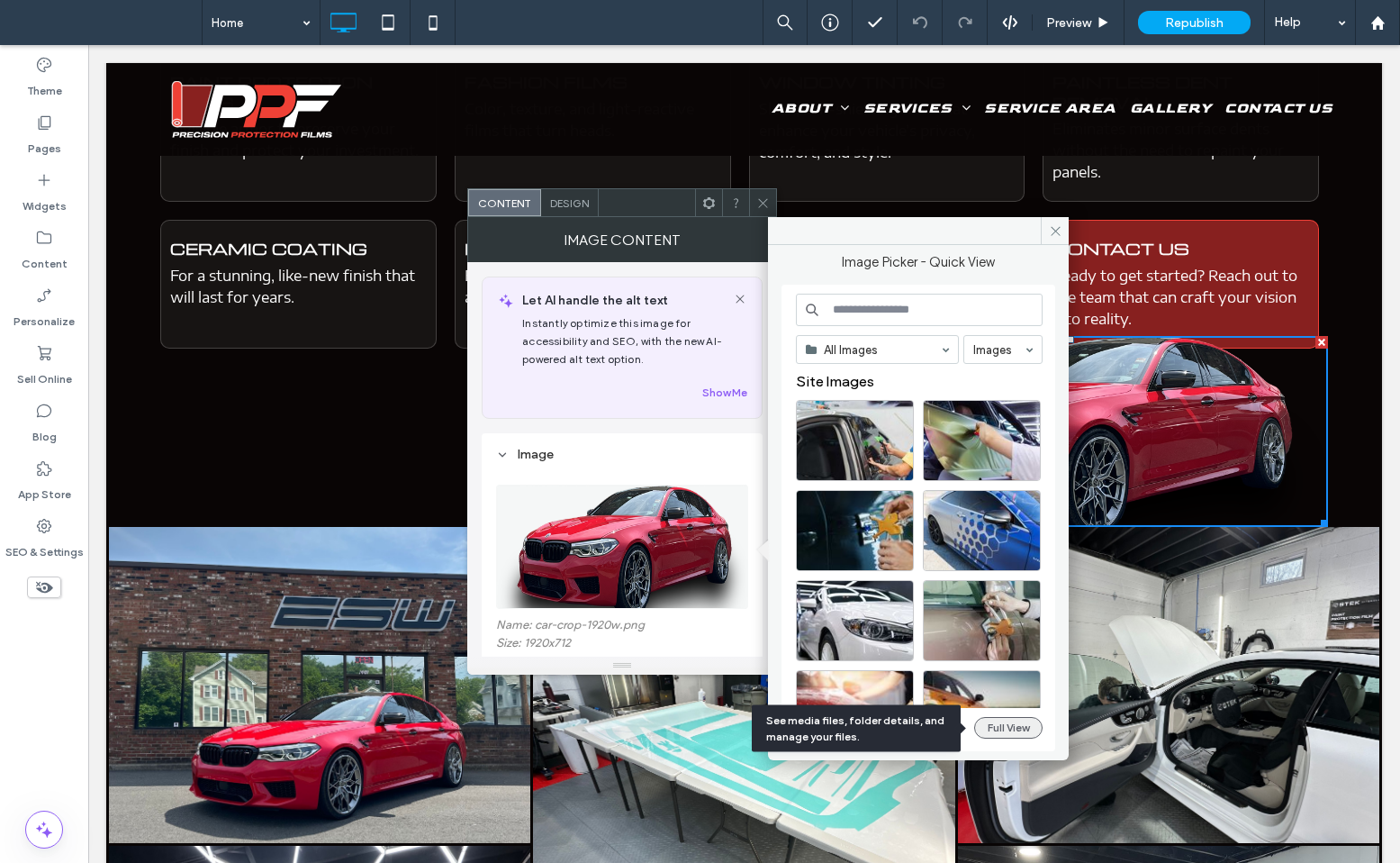 click on "Full View" at bounding box center (1008, 728) 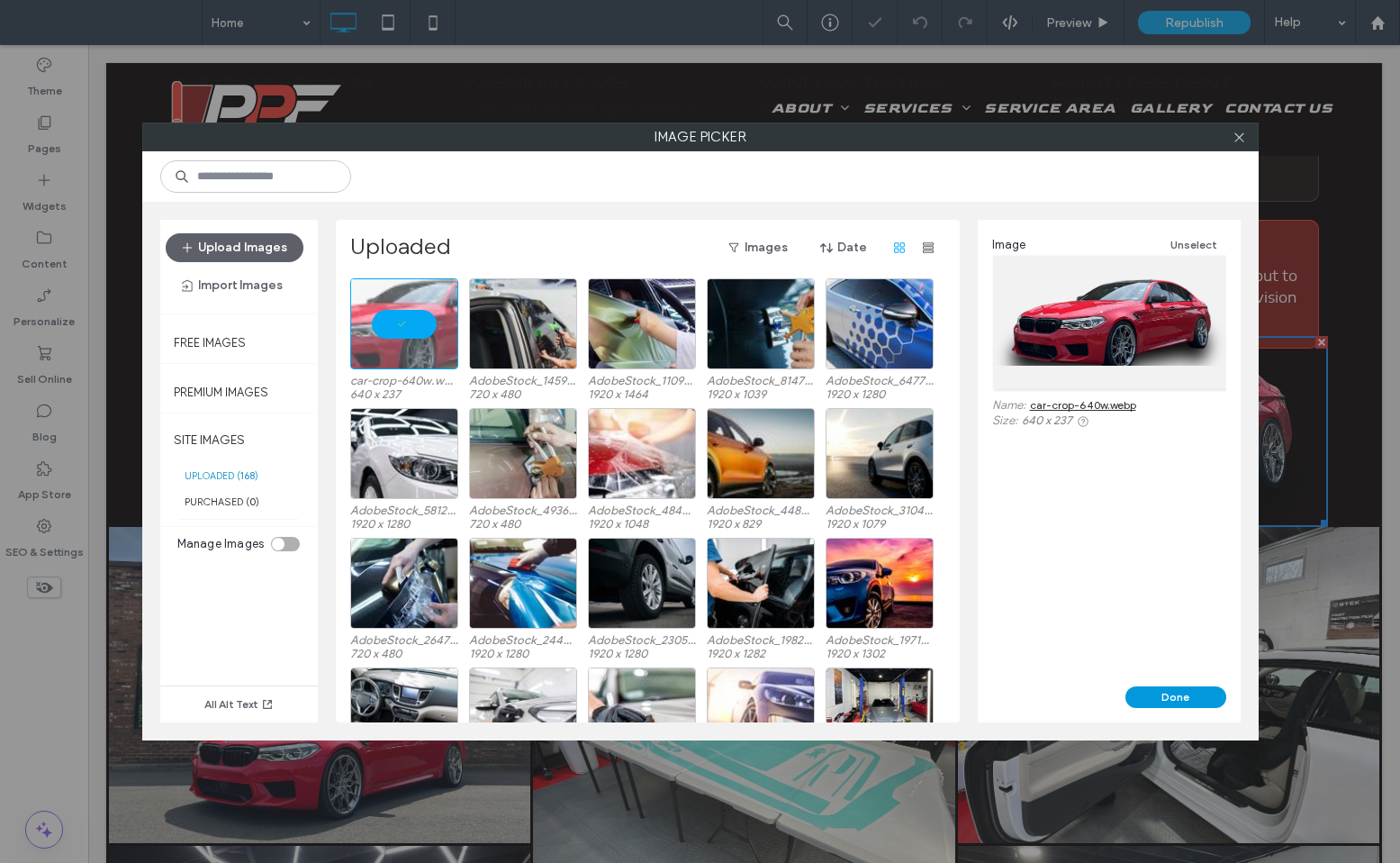 click on "Done" at bounding box center [1176, 697] 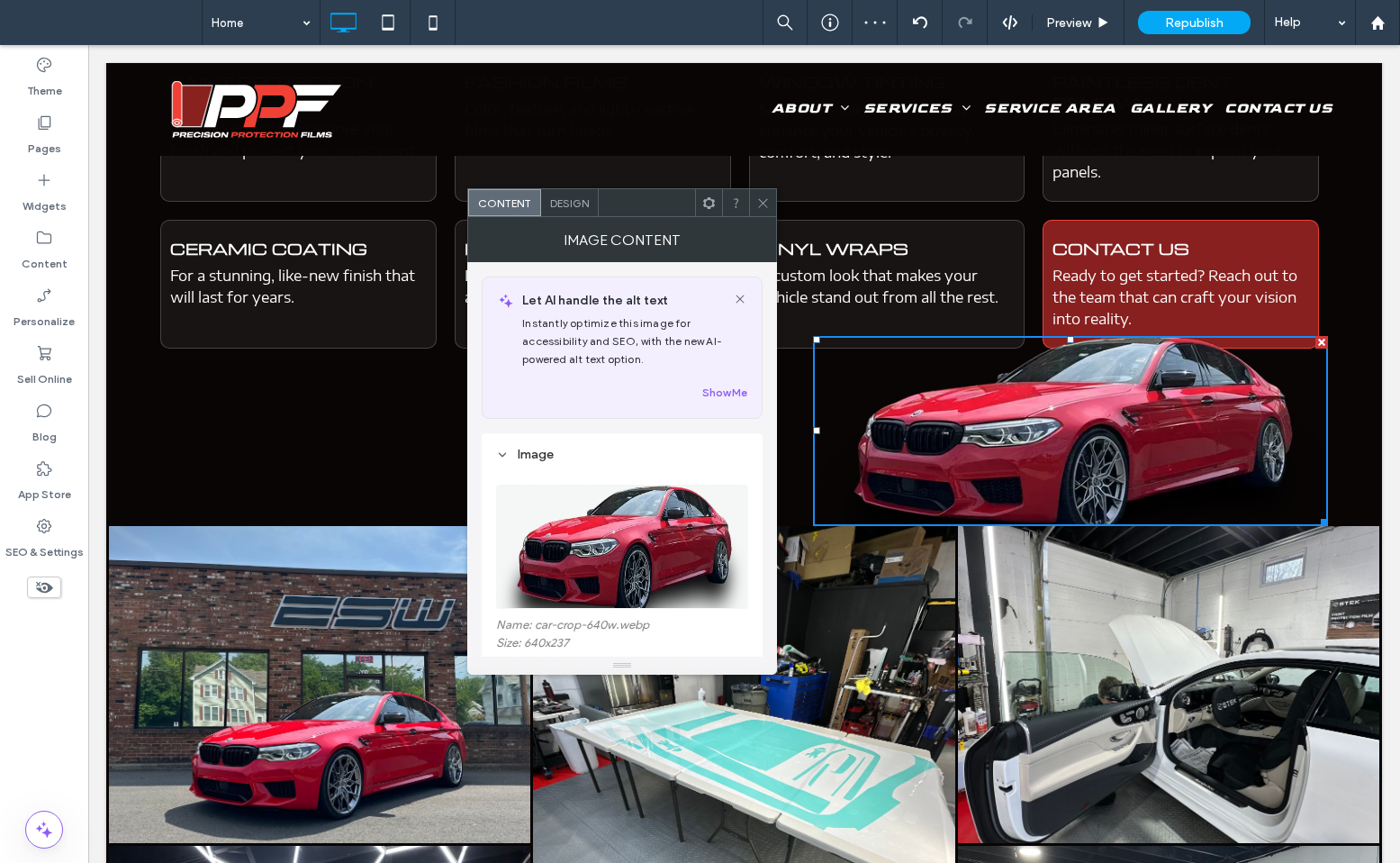 click at bounding box center [763, 203] 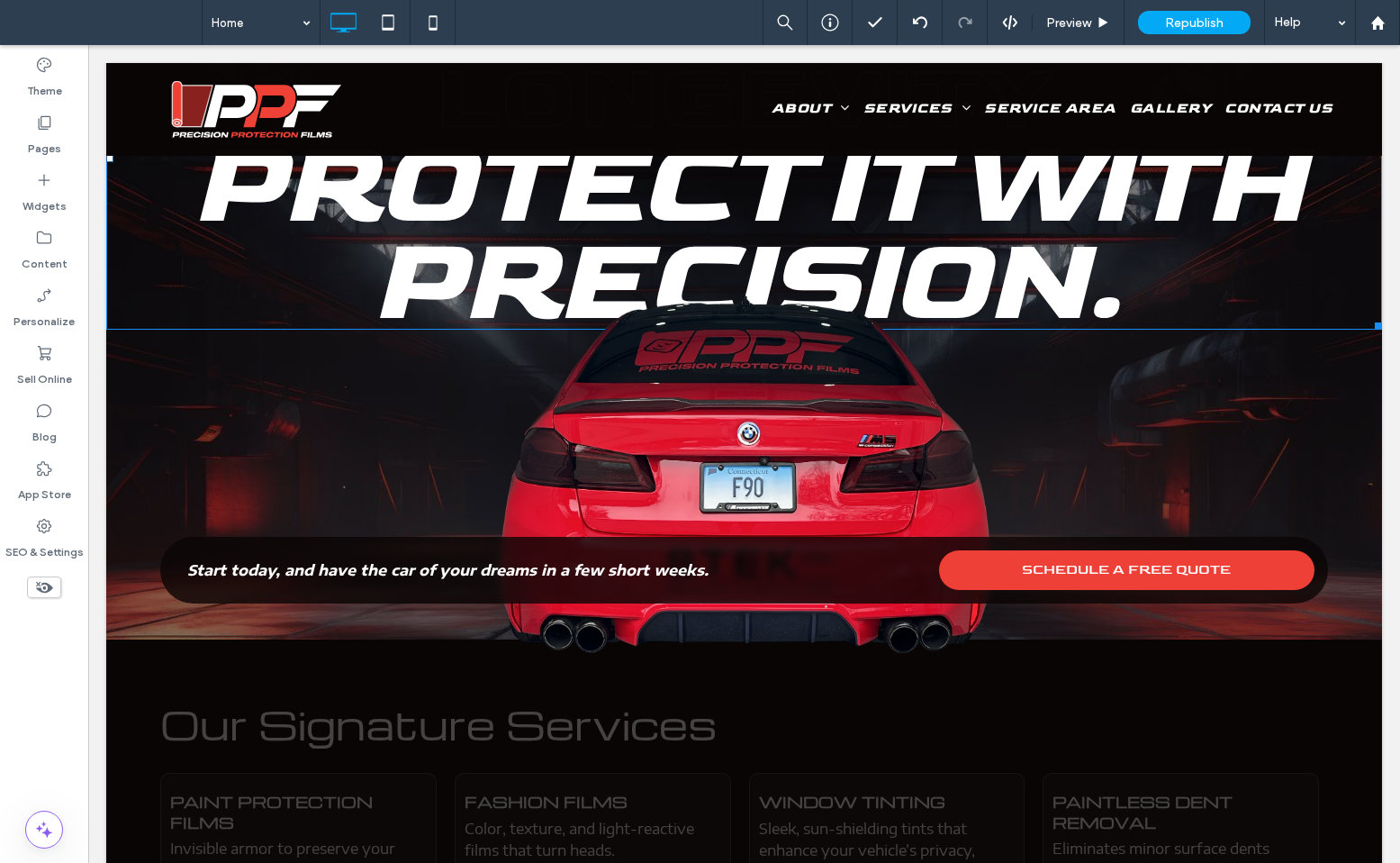 scroll, scrollTop: 256, scrollLeft: 0, axis: vertical 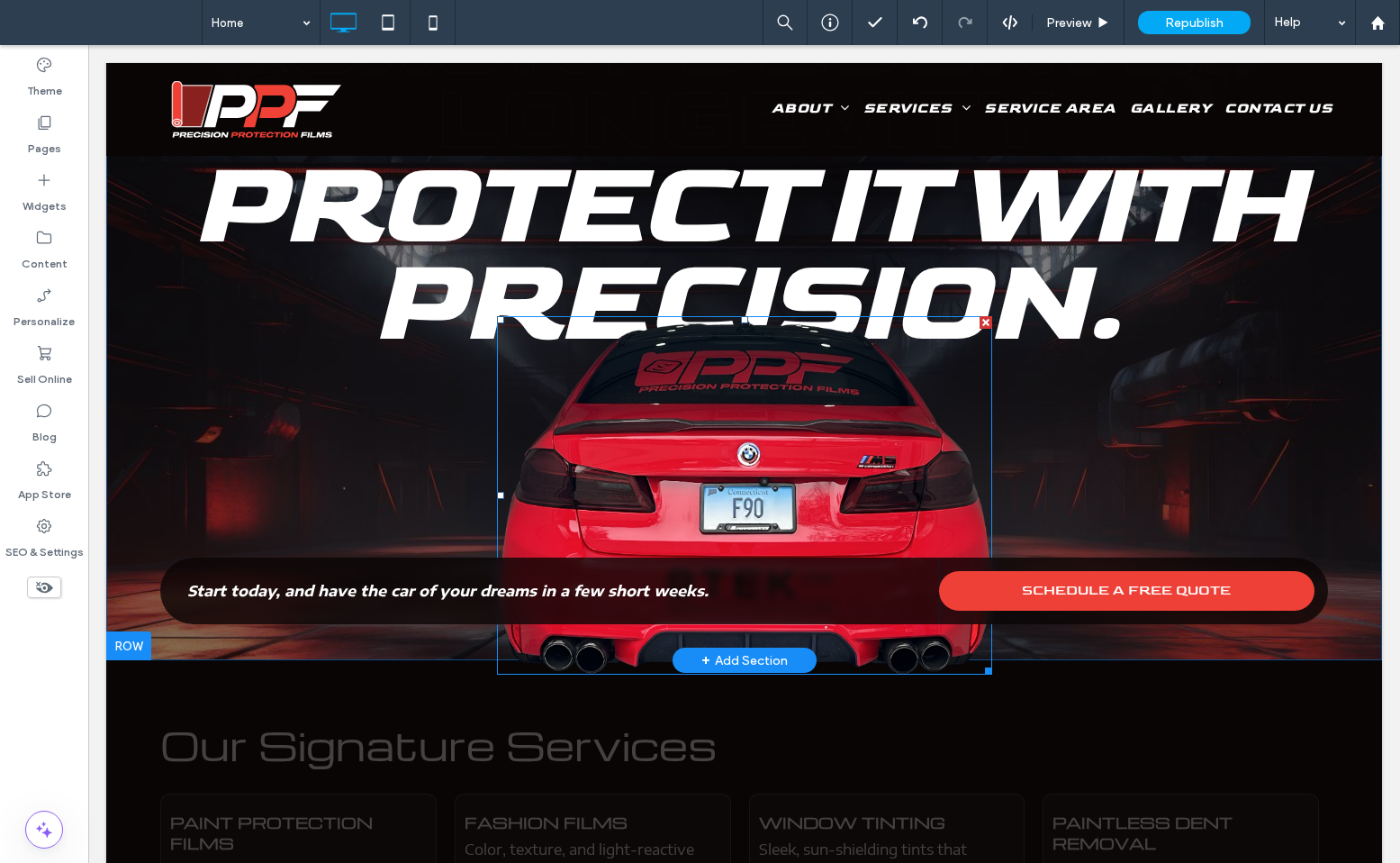 click at bounding box center (745, 495) 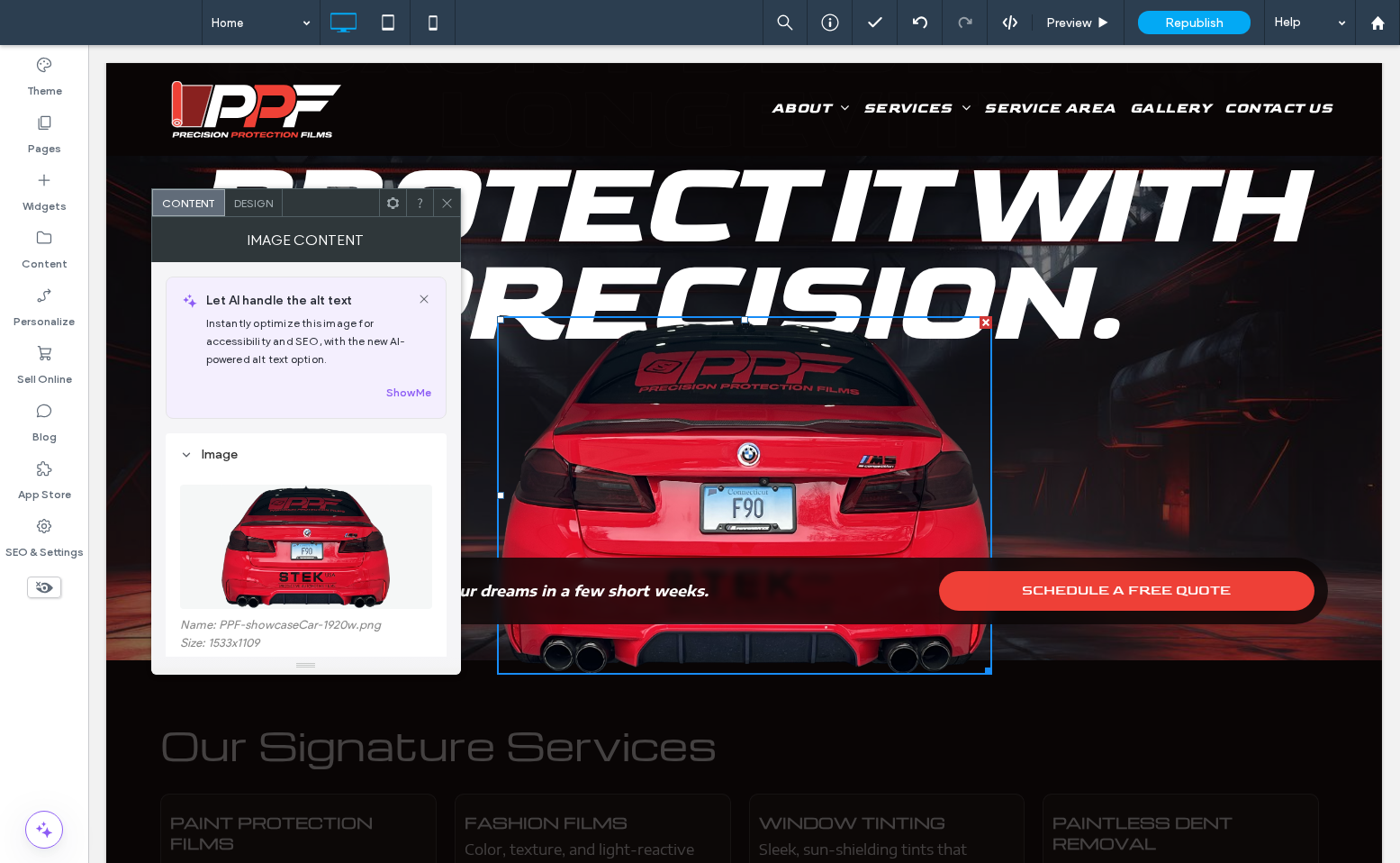 click at bounding box center (306, 547) 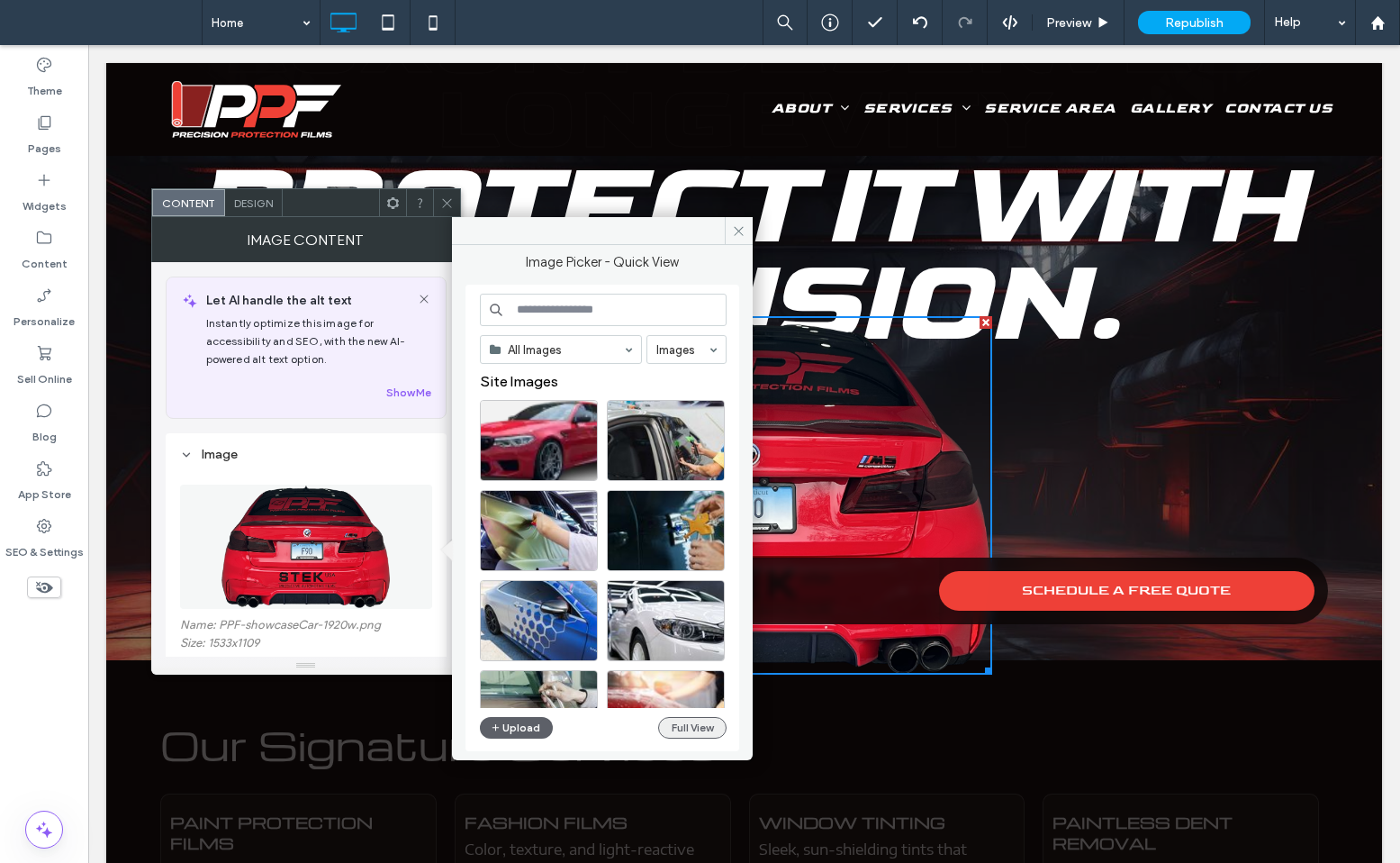 click on "Full View" at bounding box center (692, 728) 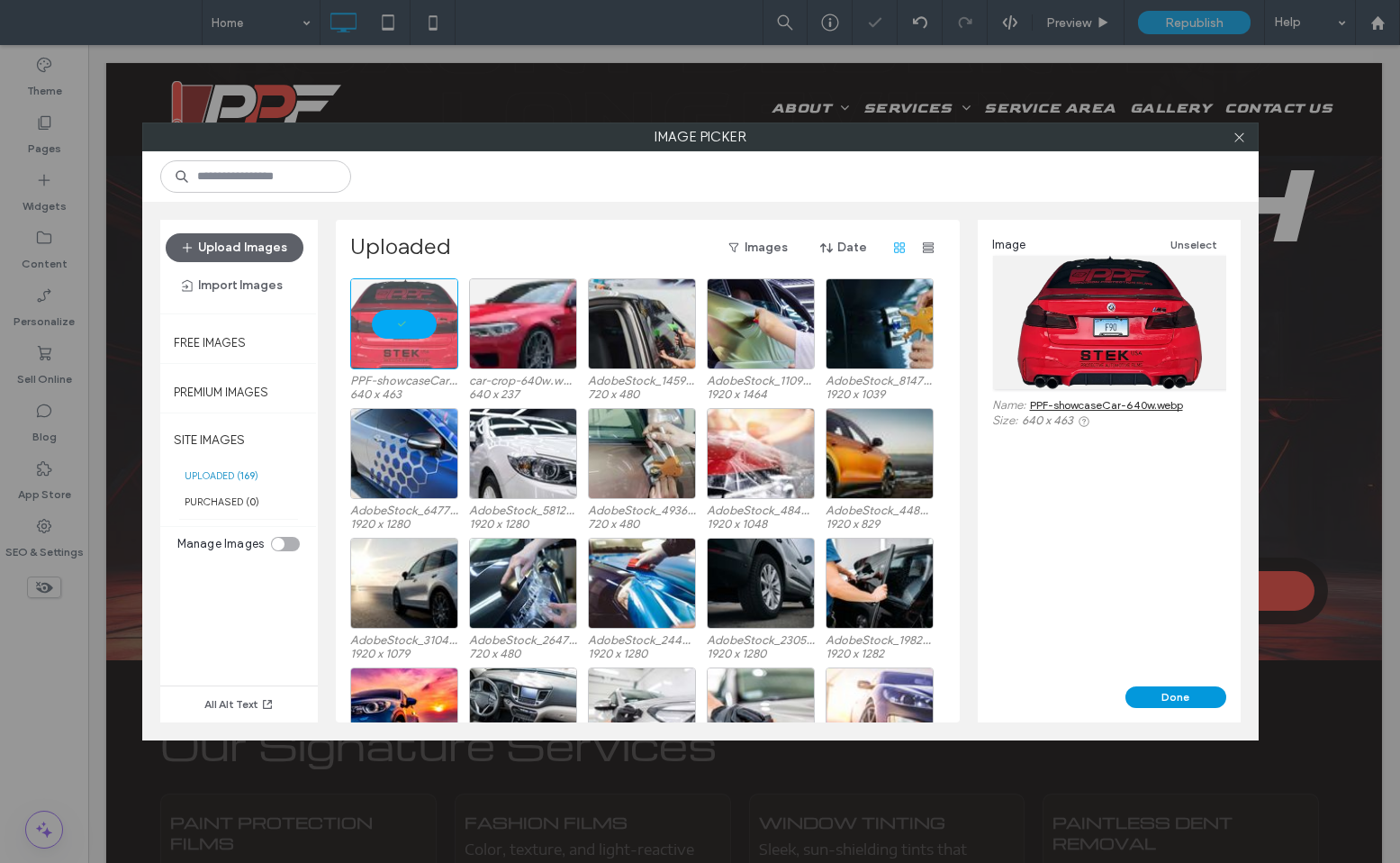 click on "Done" at bounding box center (1176, 697) 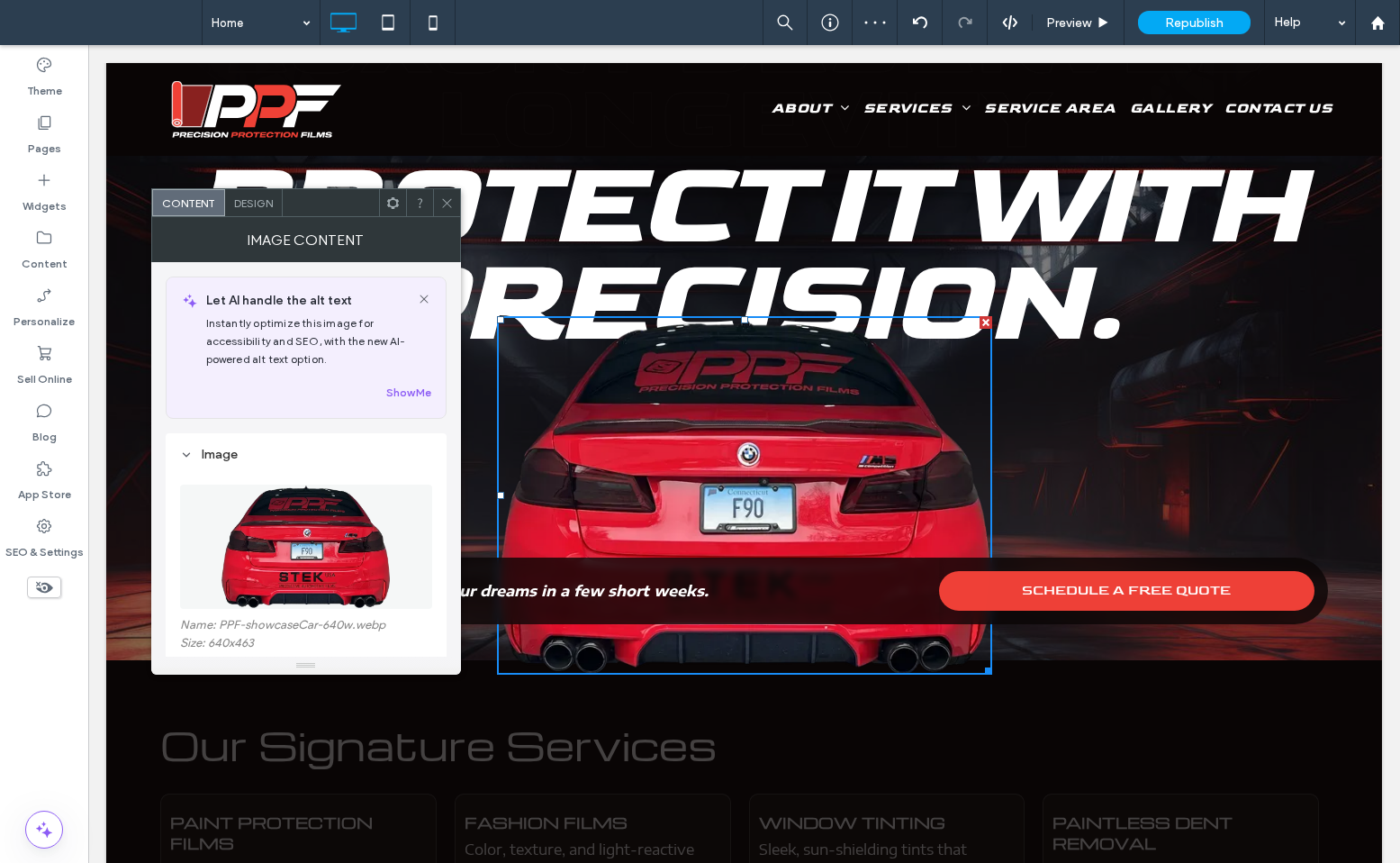click 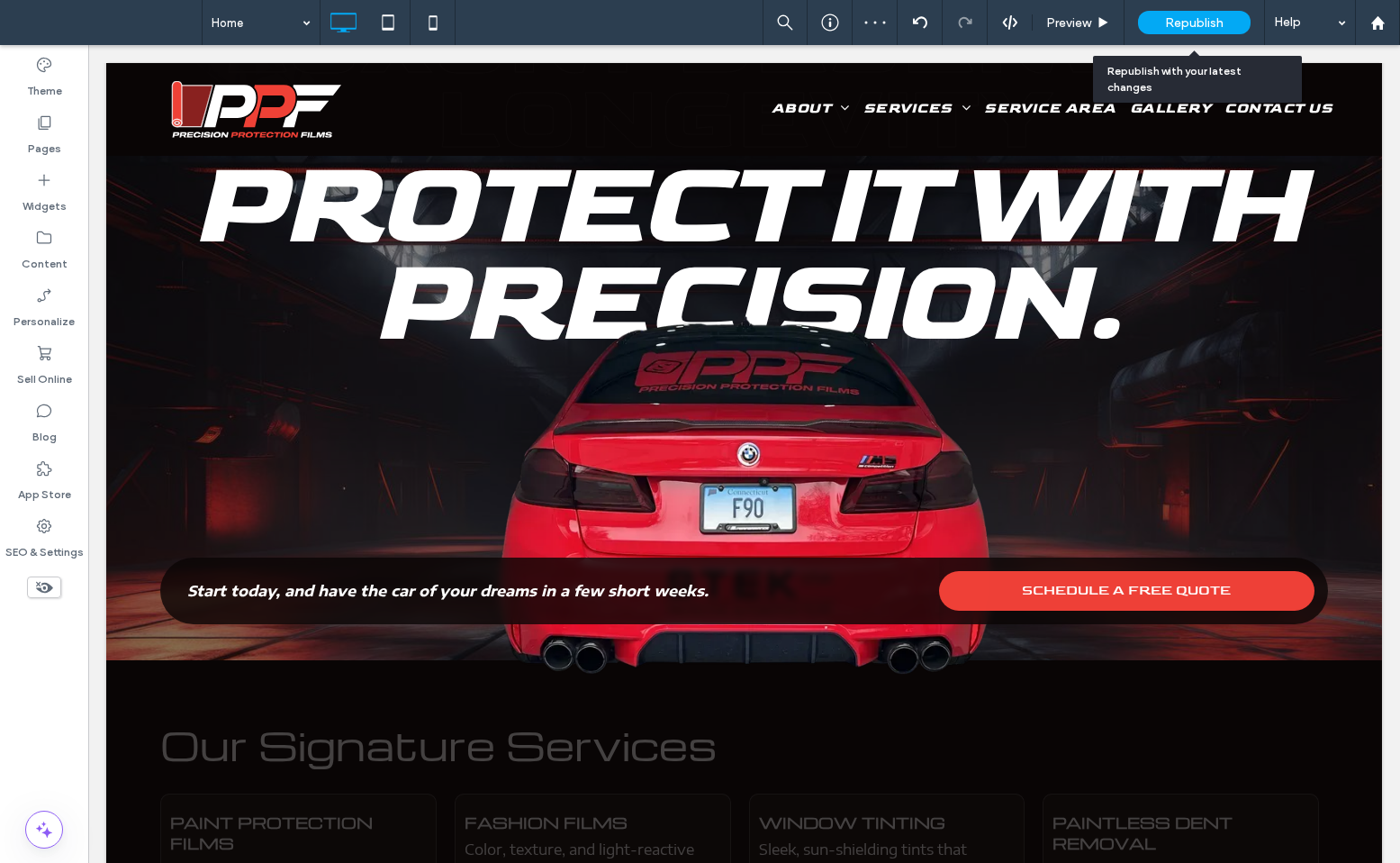 click on "Republish" at bounding box center [1194, 23] 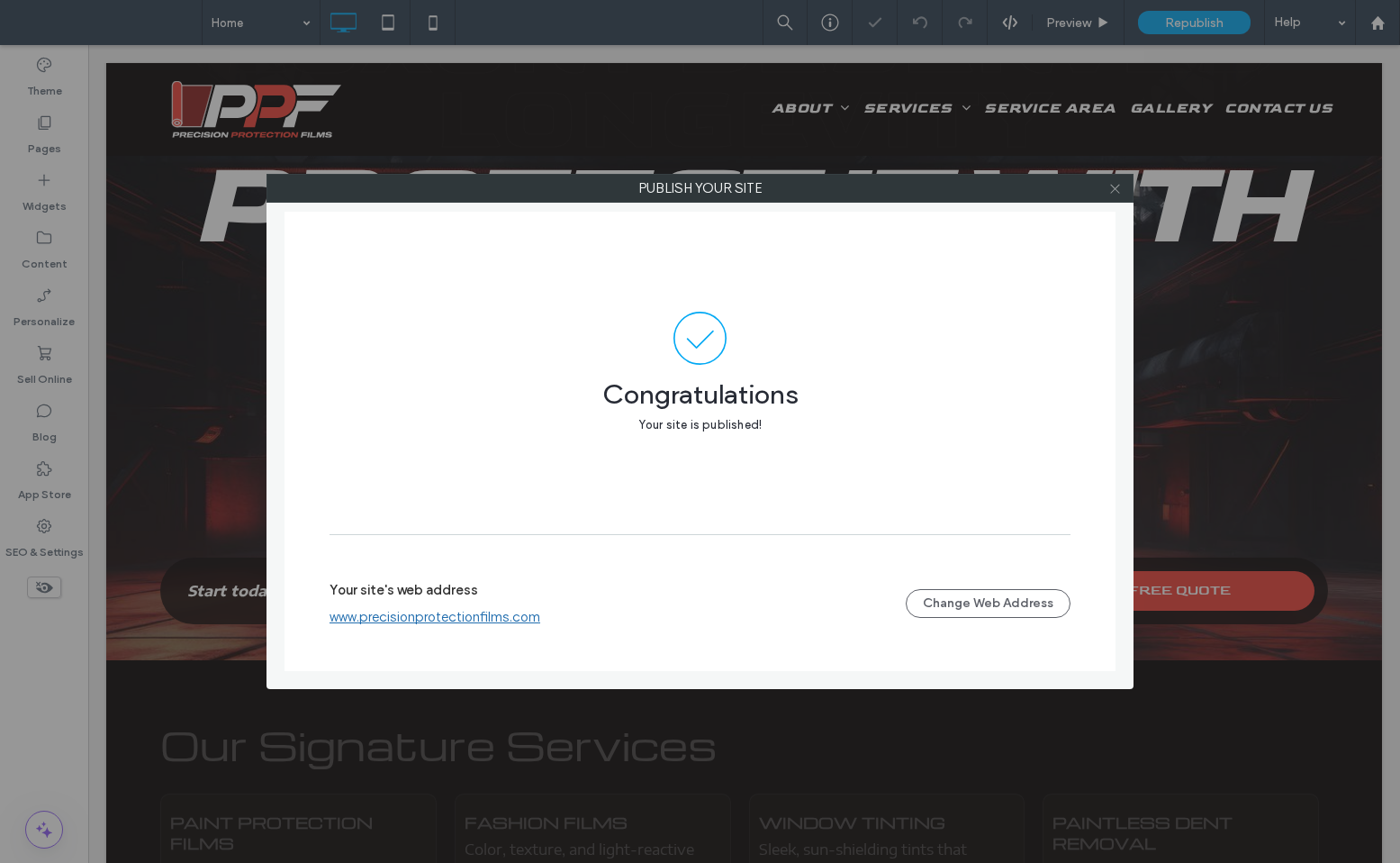 click 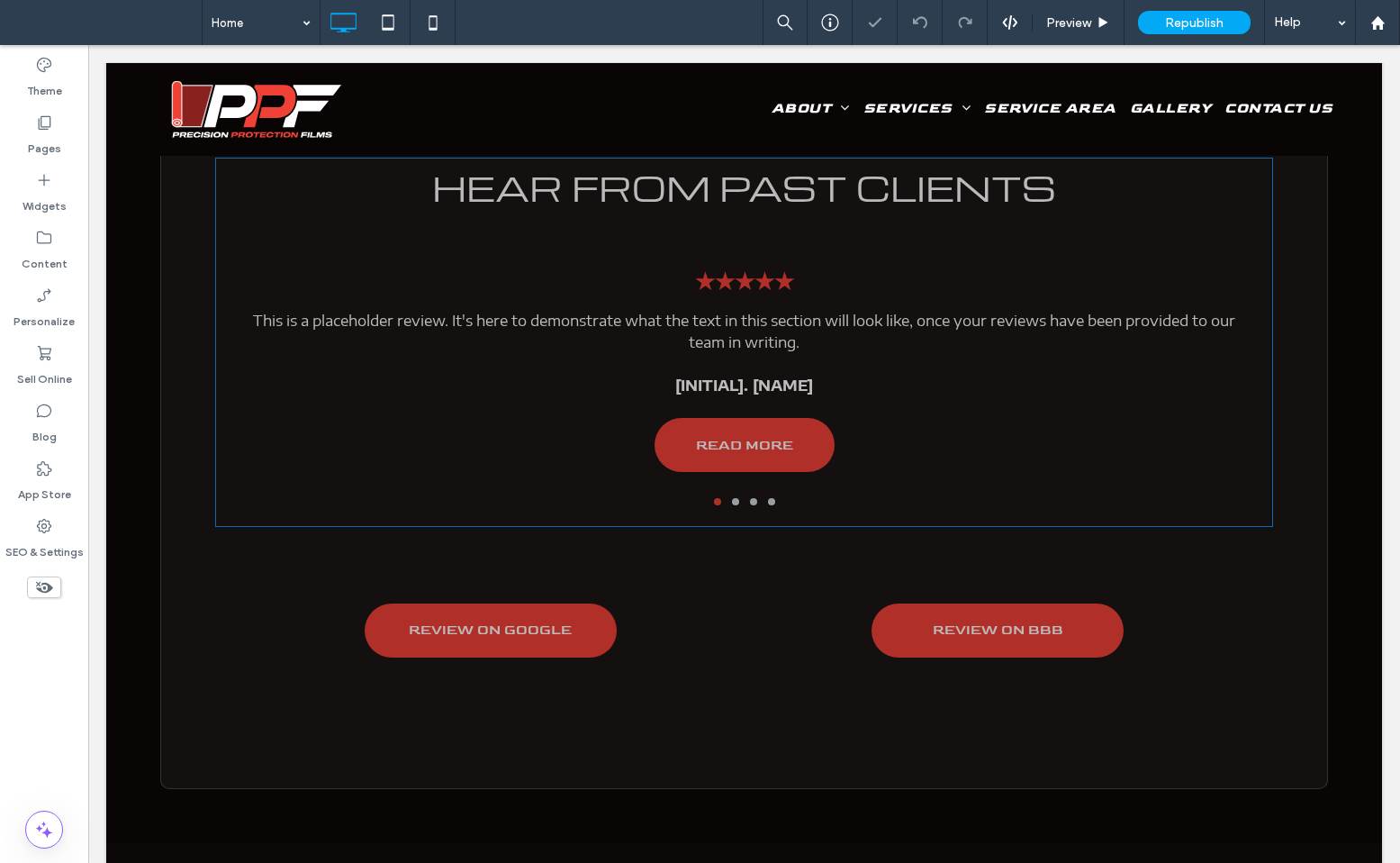 scroll, scrollTop: 4056, scrollLeft: 0, axis: vertical 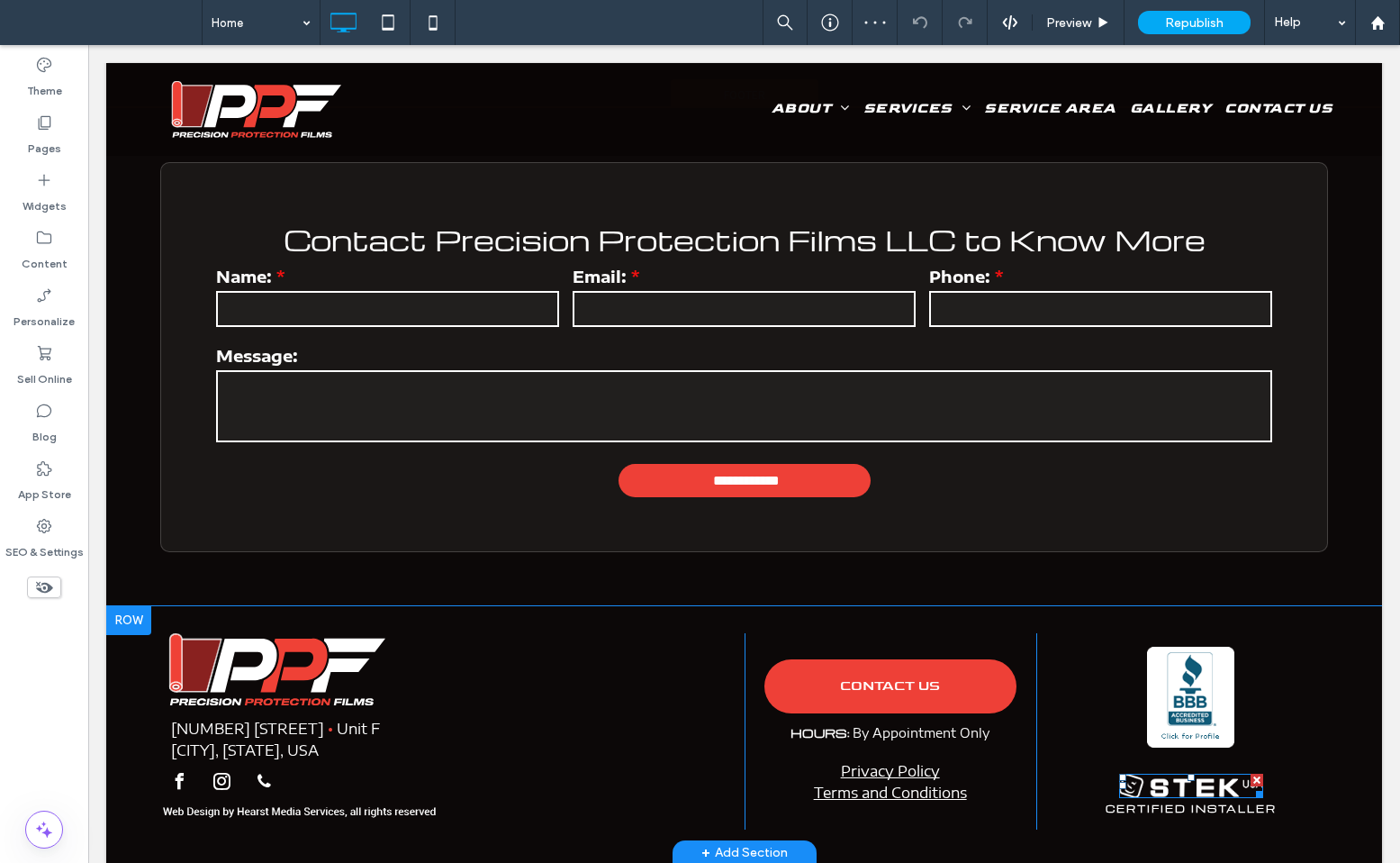 click at bounding box center (1191, 786) 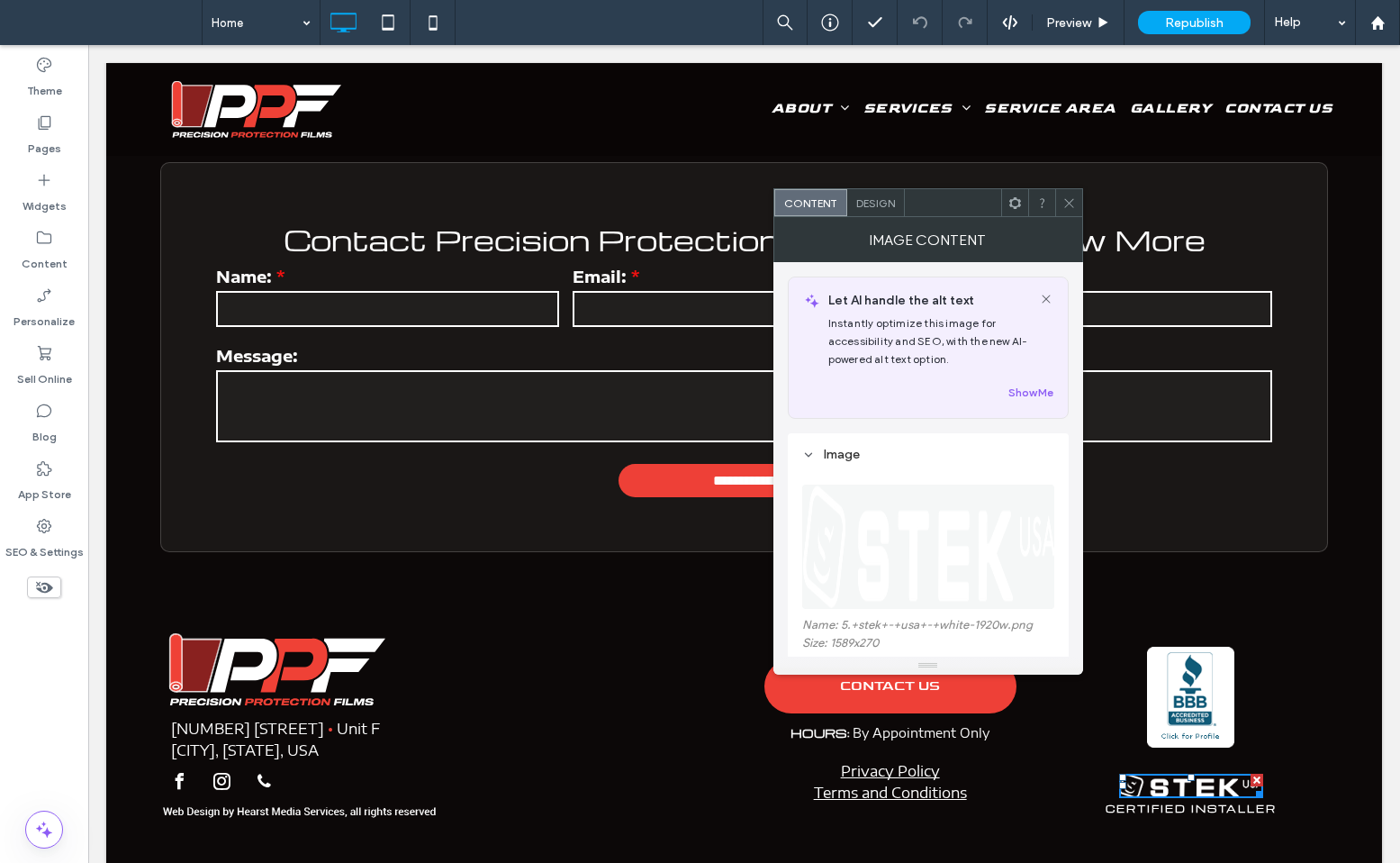 click at bounding box center (929, 547) 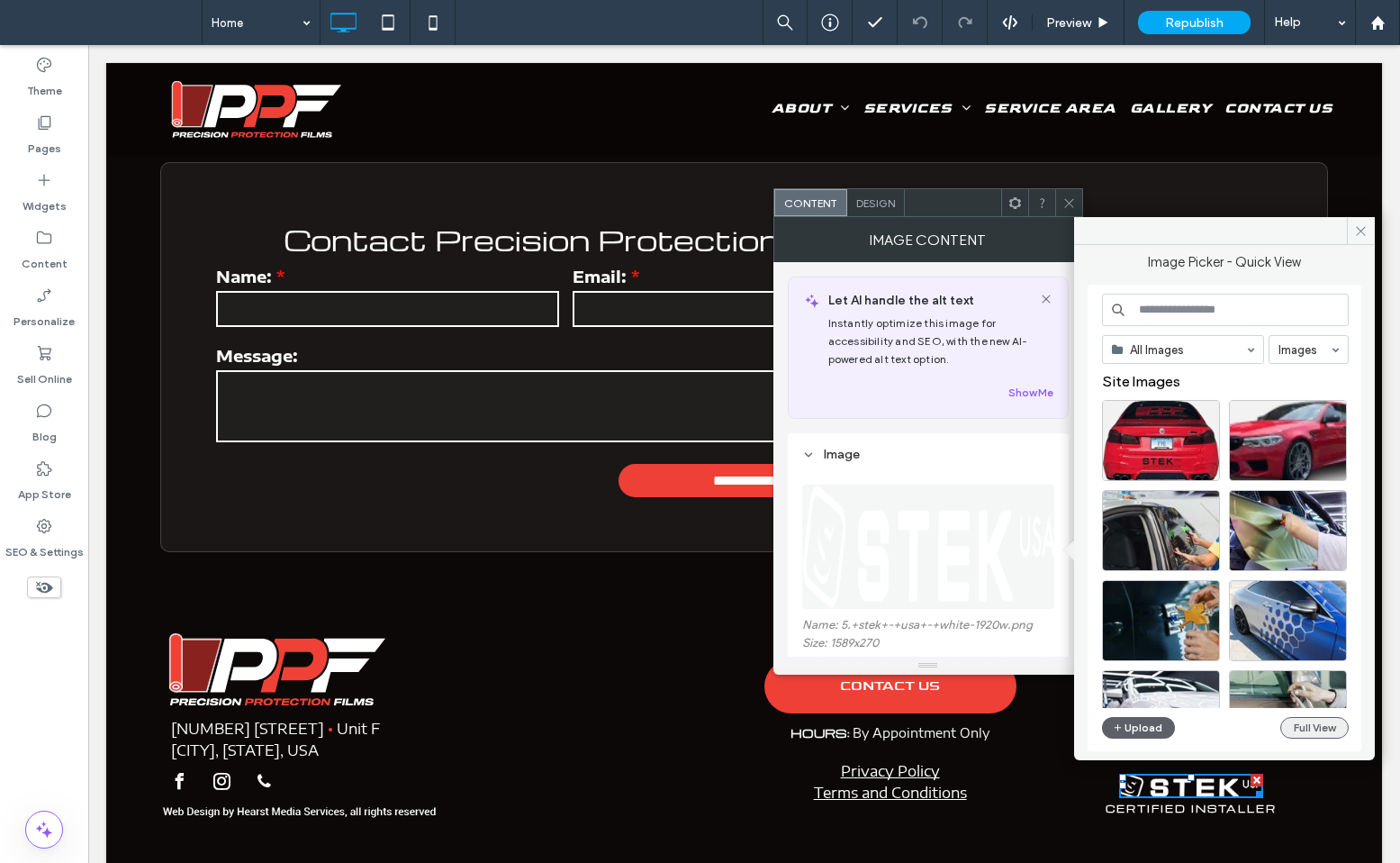 click on "Full View" at bounding box center [1314, 728] 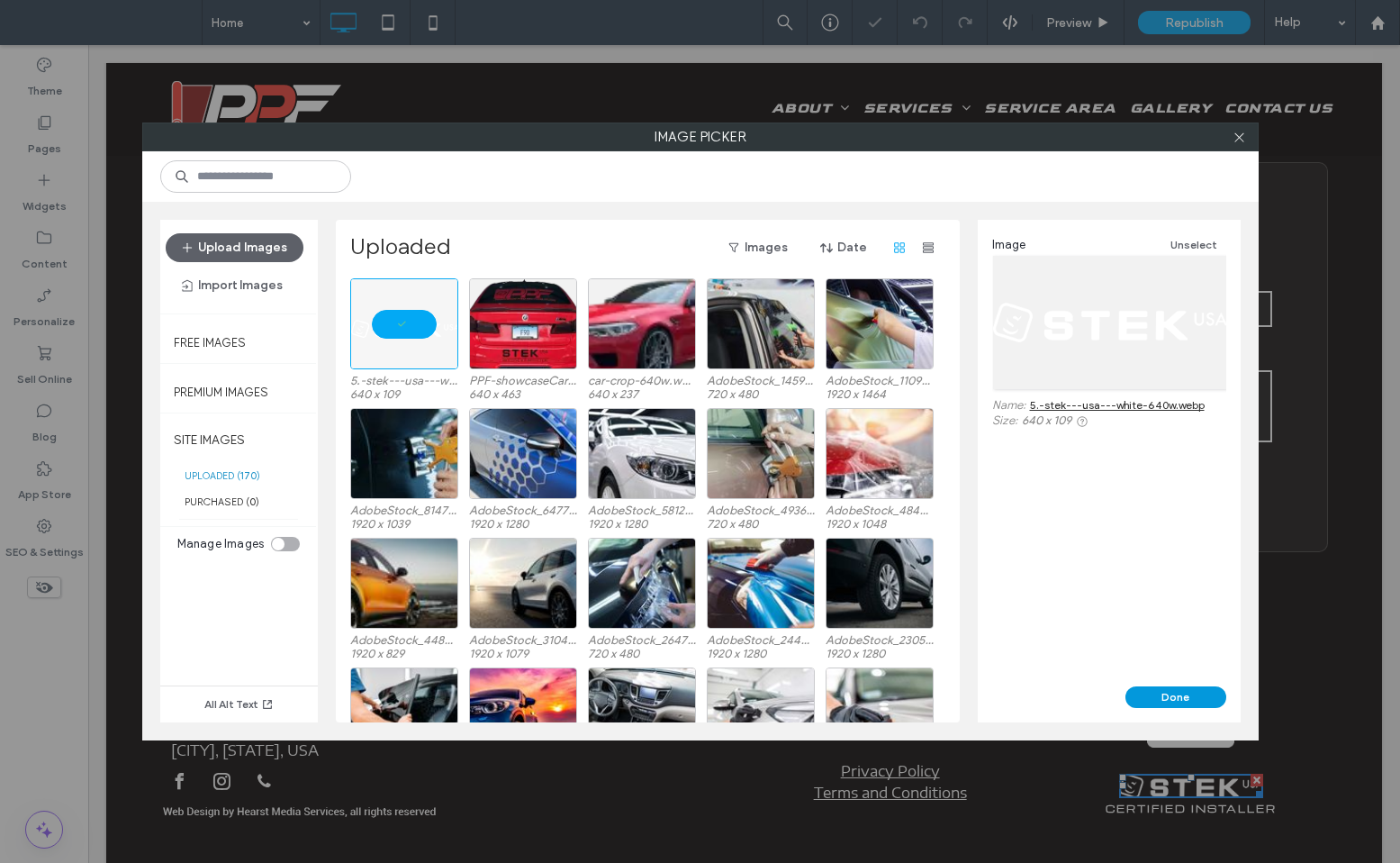 click on "Done" at bounding box center [1176, 697] 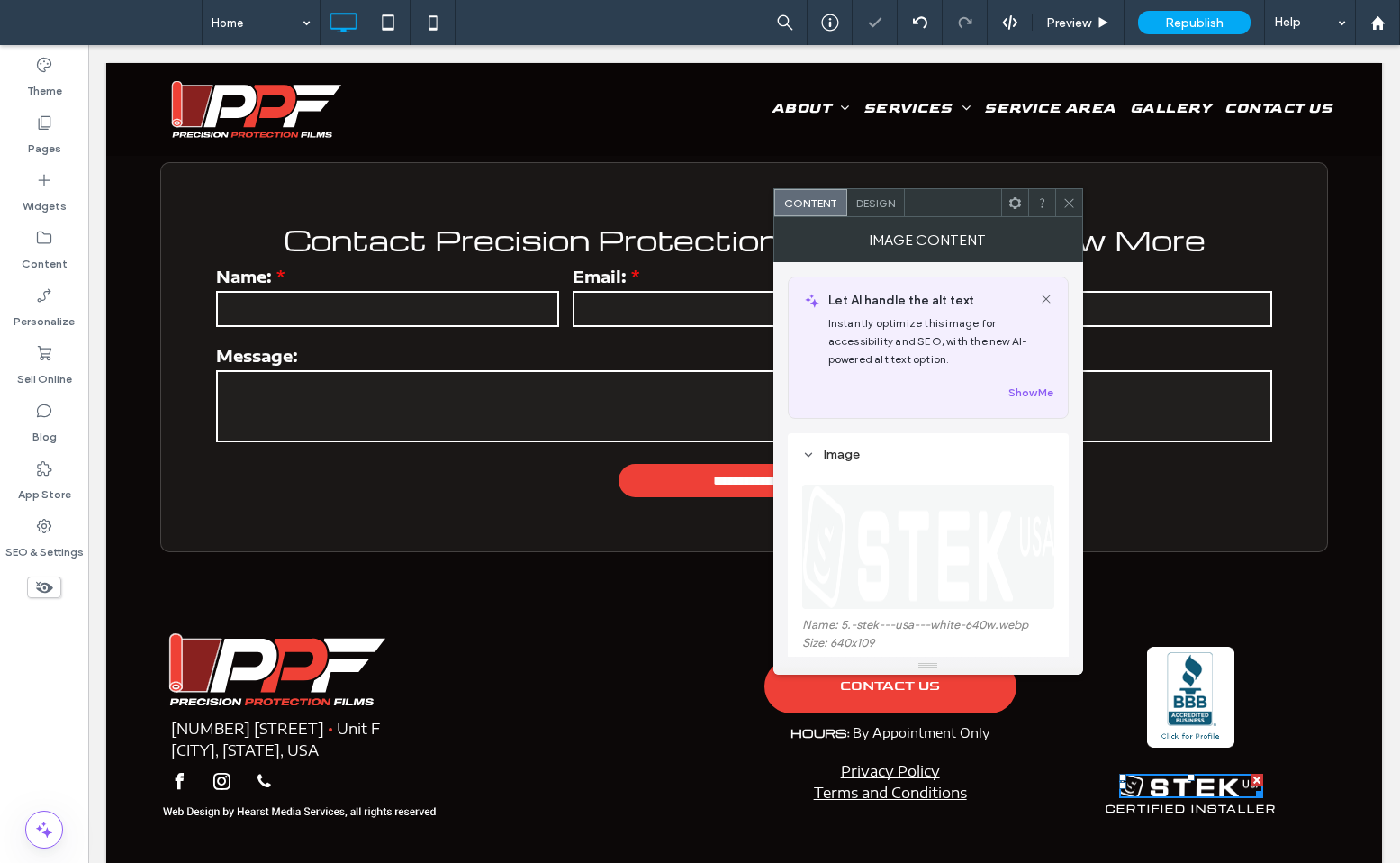 click 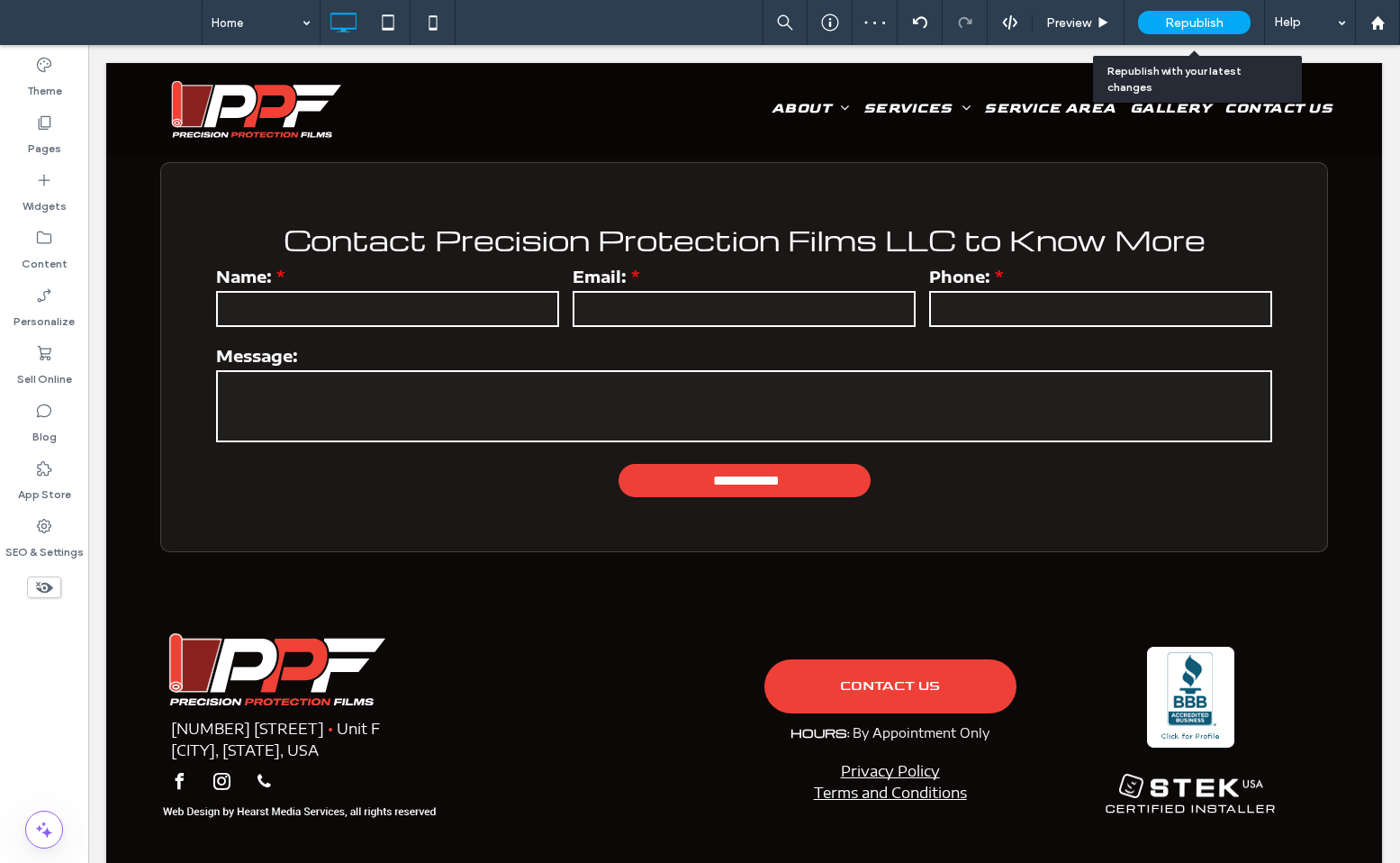 click on "Republish" at bounding box center [1194, 23] 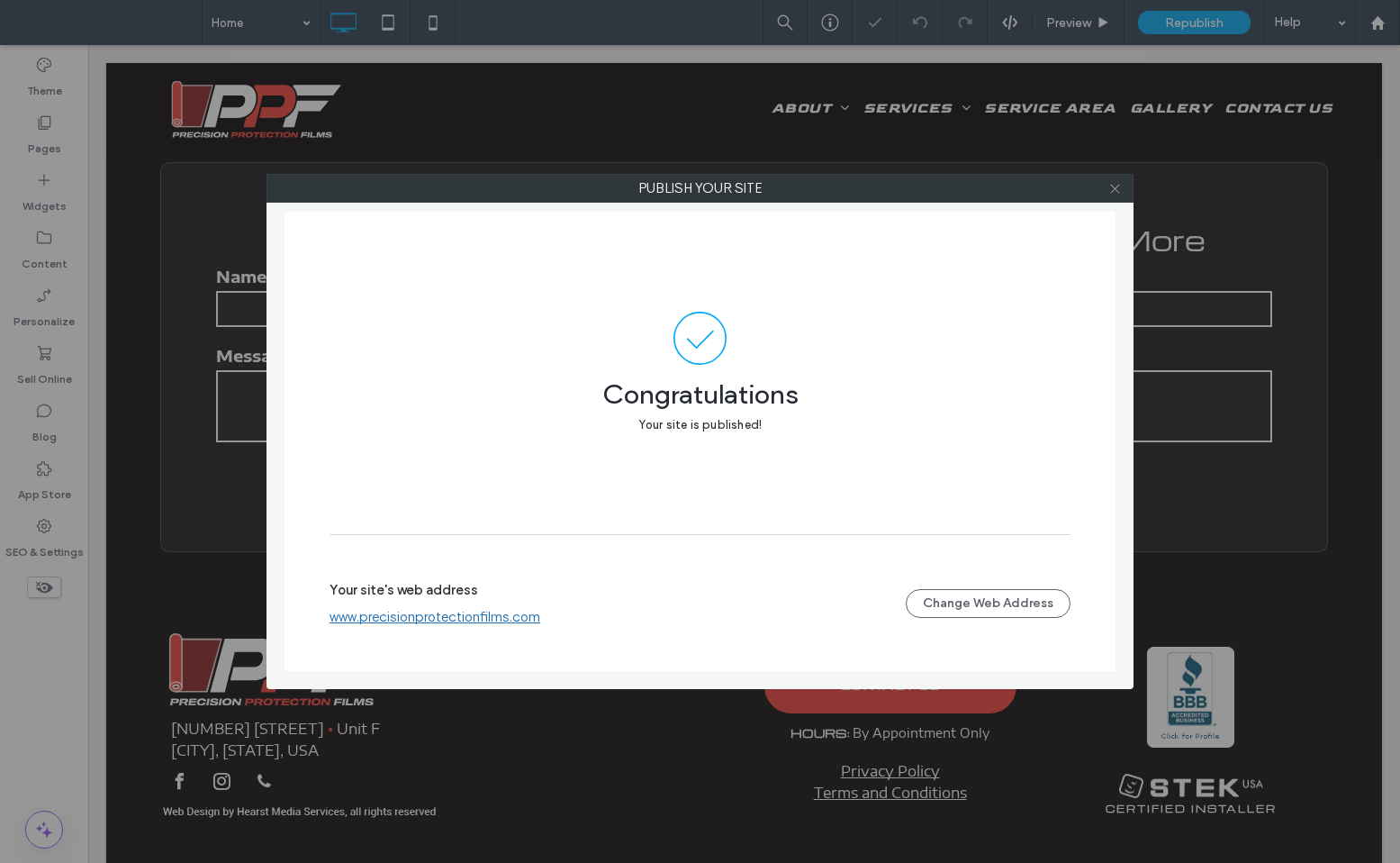 click 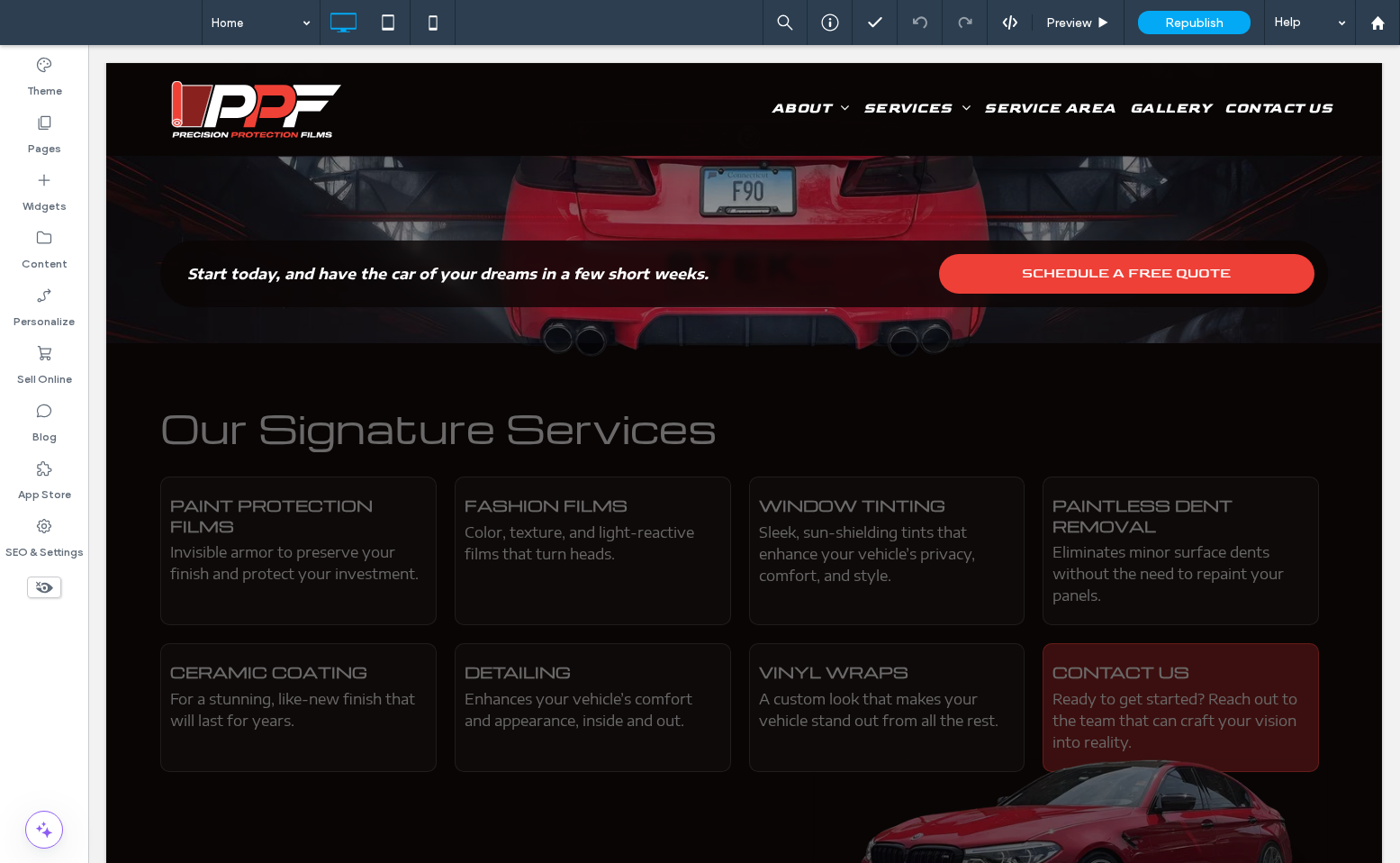 scroll, scrollTop: 0, scrollLeft: 0, axis: both 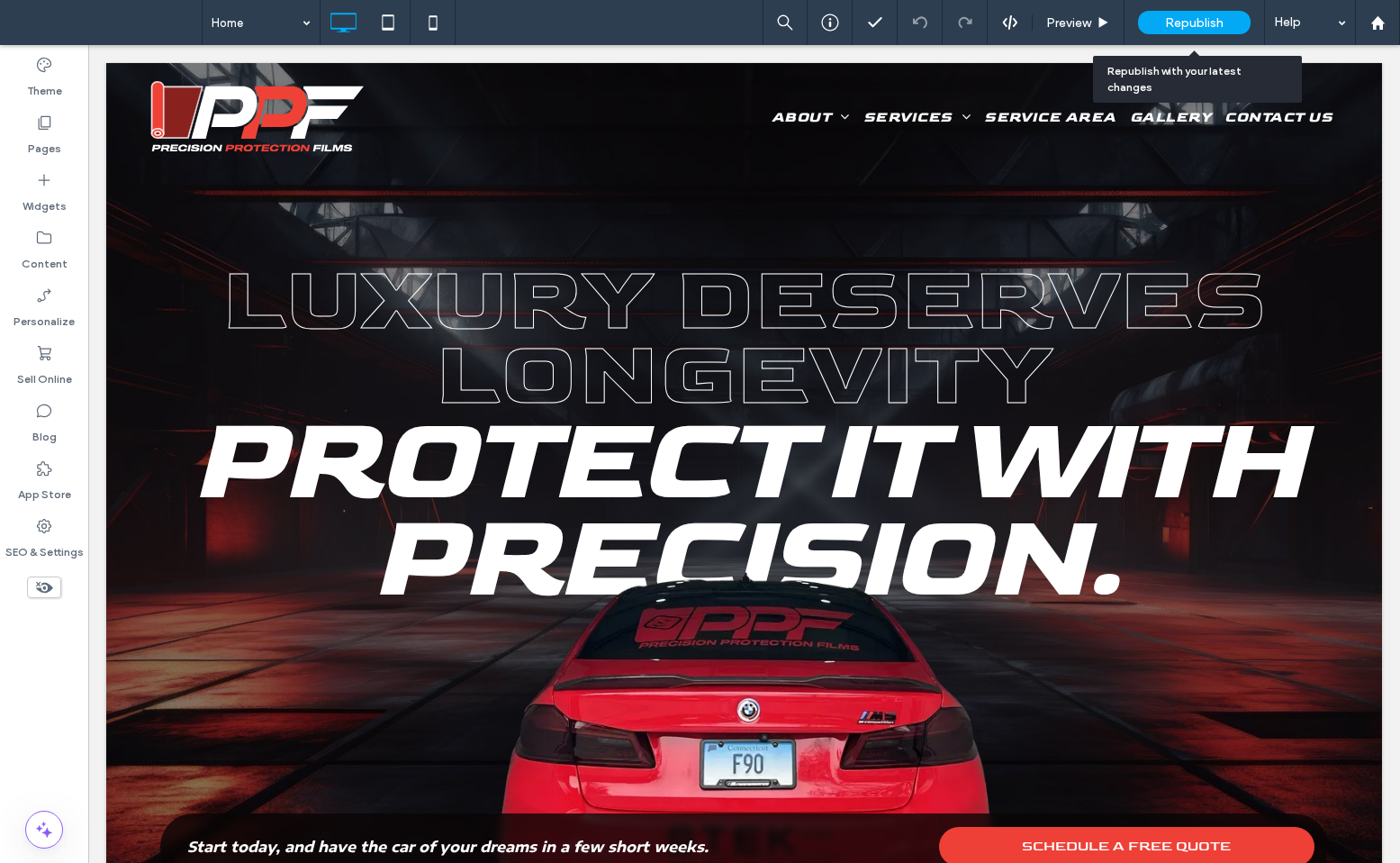click on "Republish" at bounding box center [1194, 23] 